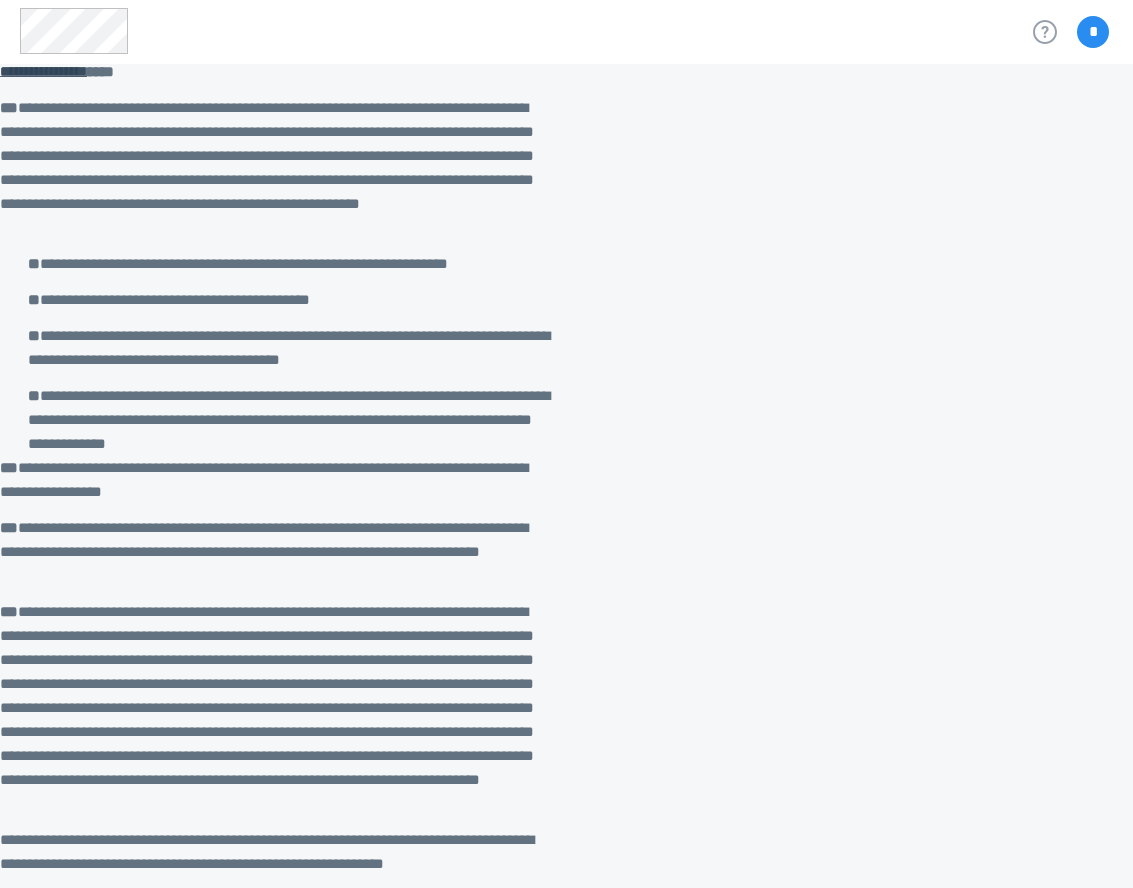 scroll, scrollTop: 0, scrollLeft: 0, axis: both 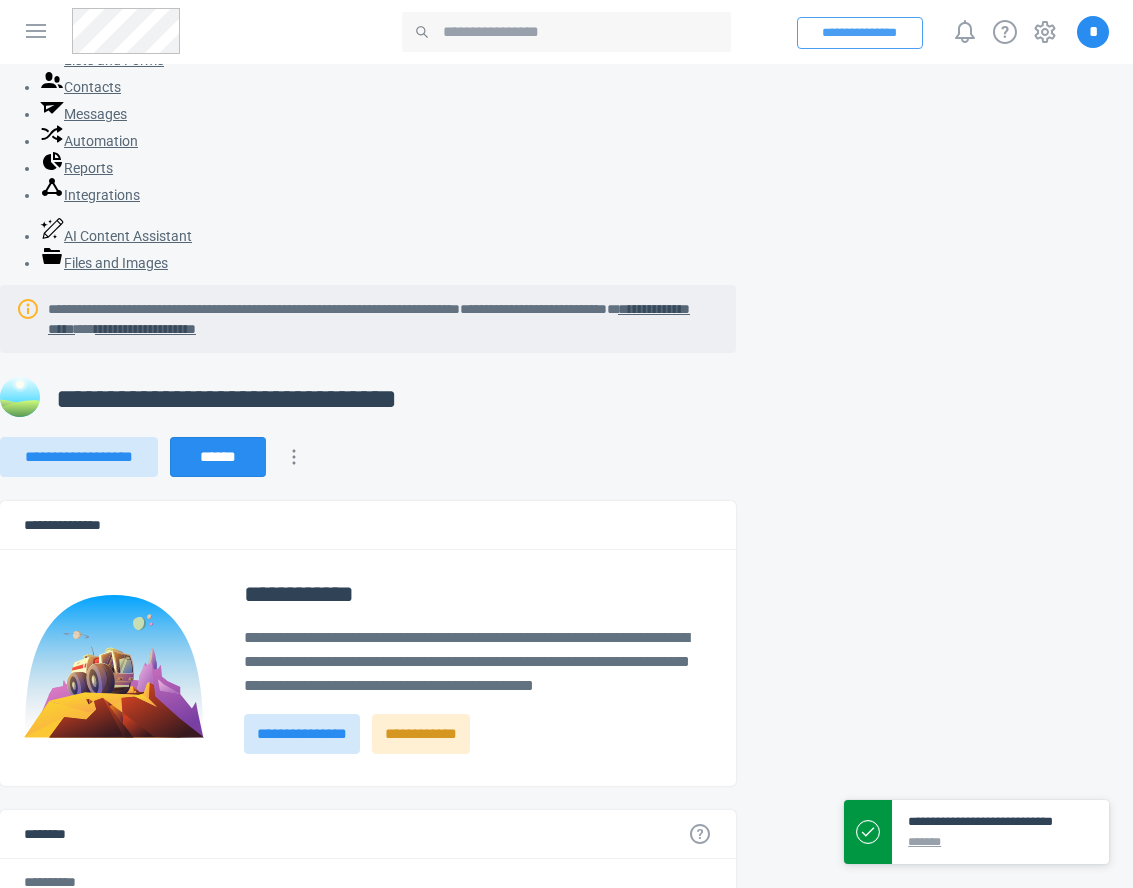 click on "**********" at bounding box center [860, 33] 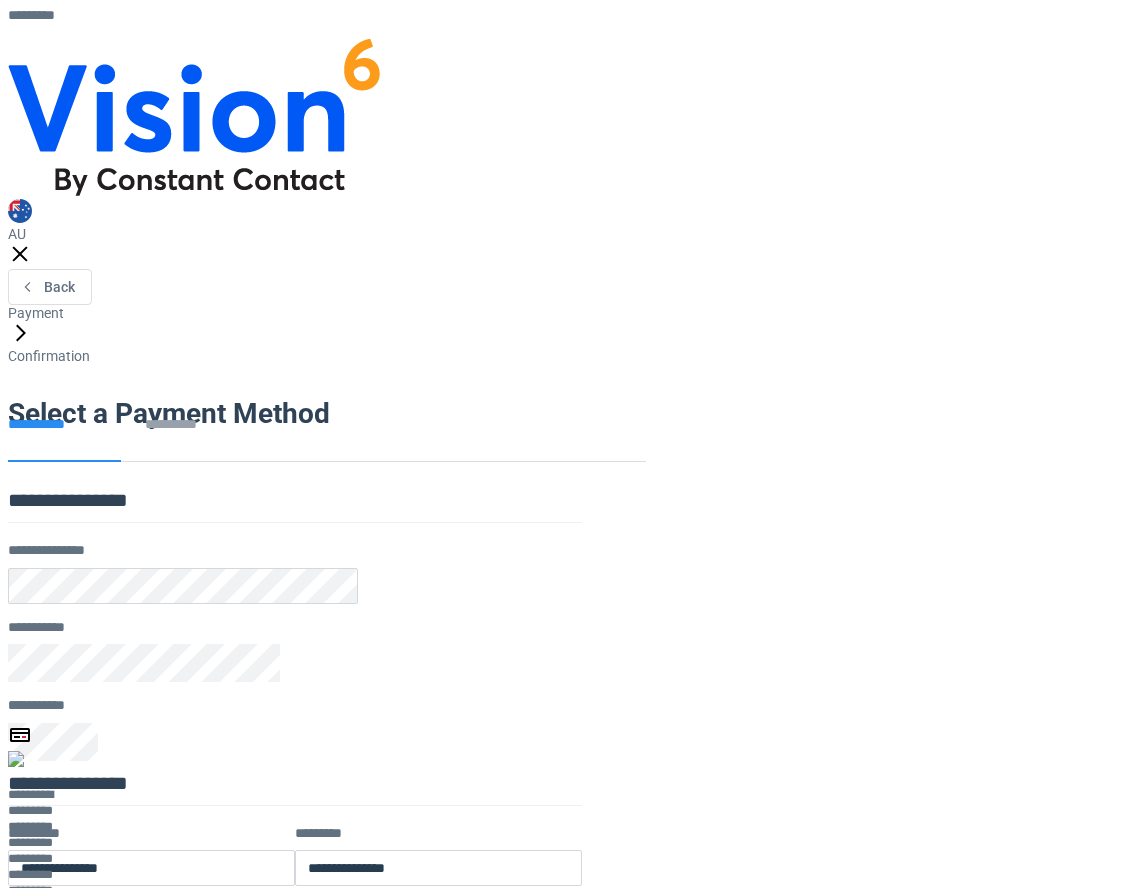 scroll, scrollTop: 0, scrollLeft: 0, axis: both 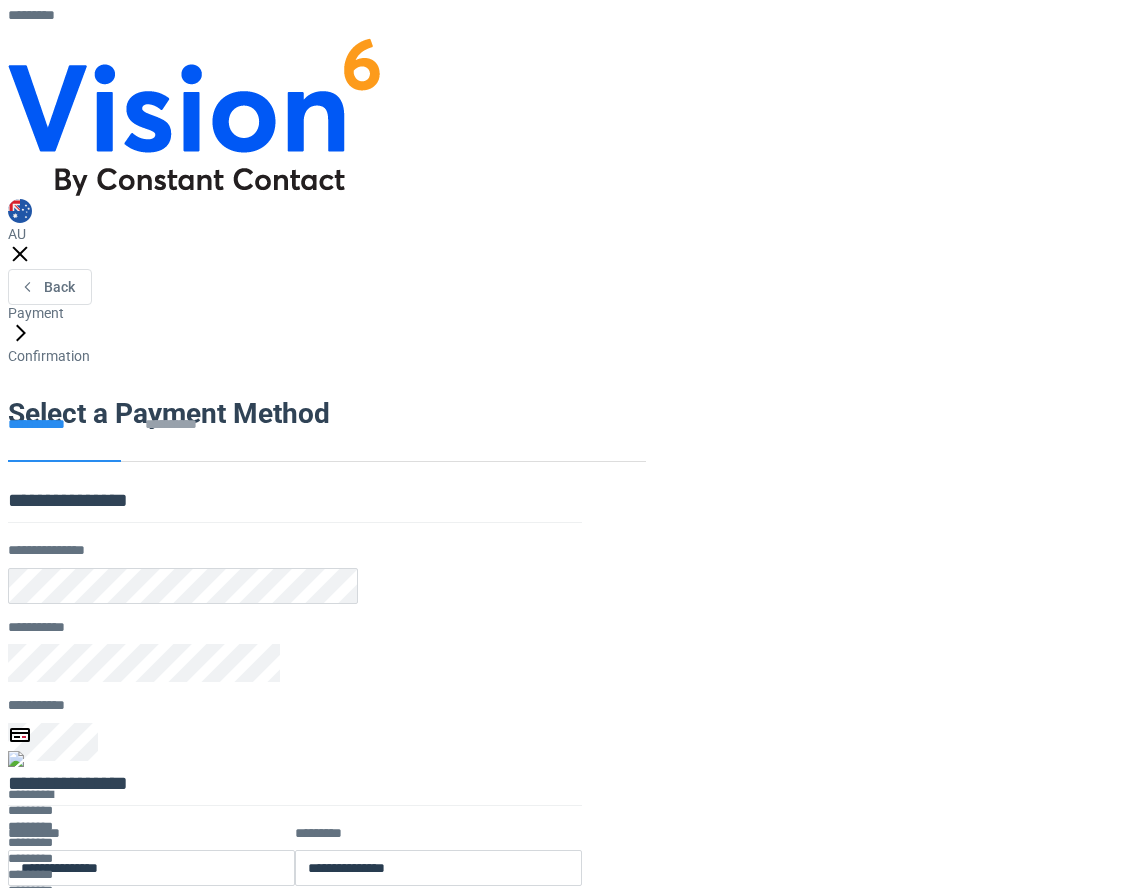 click on "AU
Back
Payment
Confirmation
Select a Payment Method
Select the size of your contact list:
0
0
500
2,500
5K" at bounding box center [574, 871] 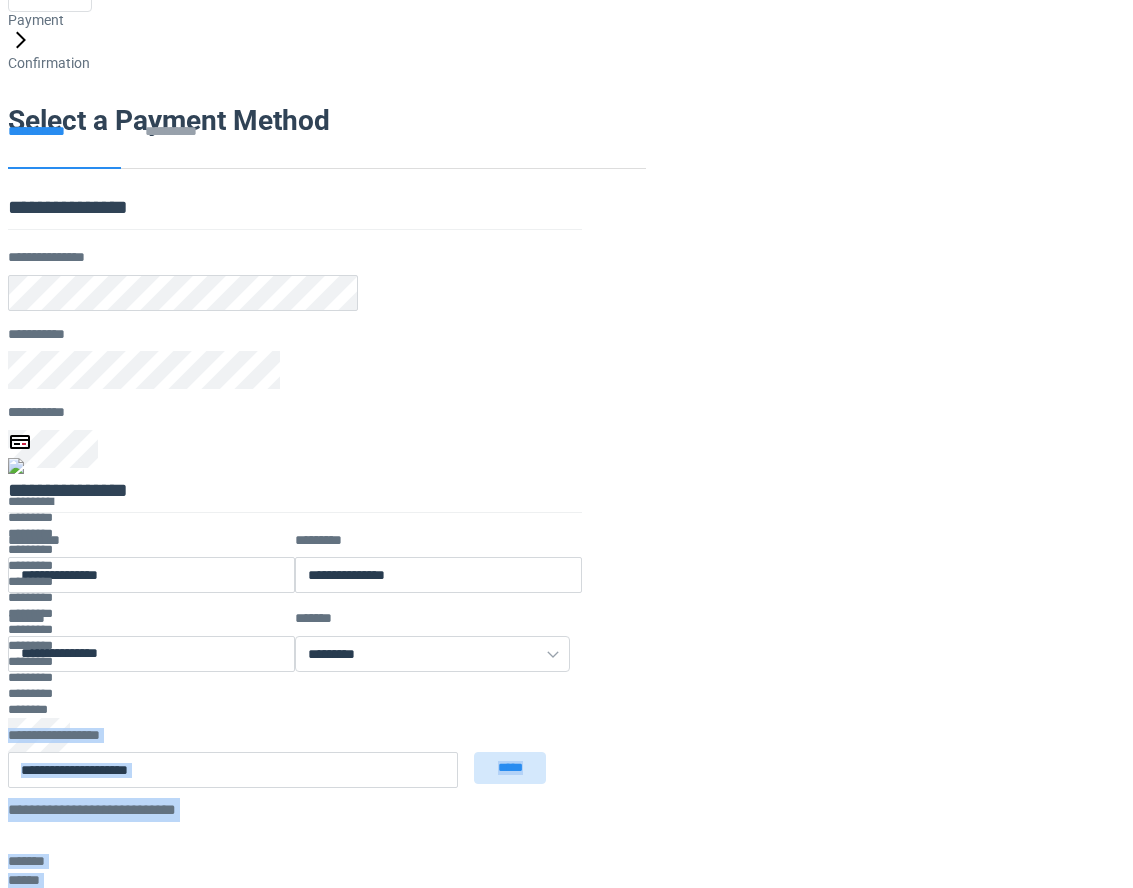 scroll, scrollTop: 528, scrollLeft: 0, axis: vertical 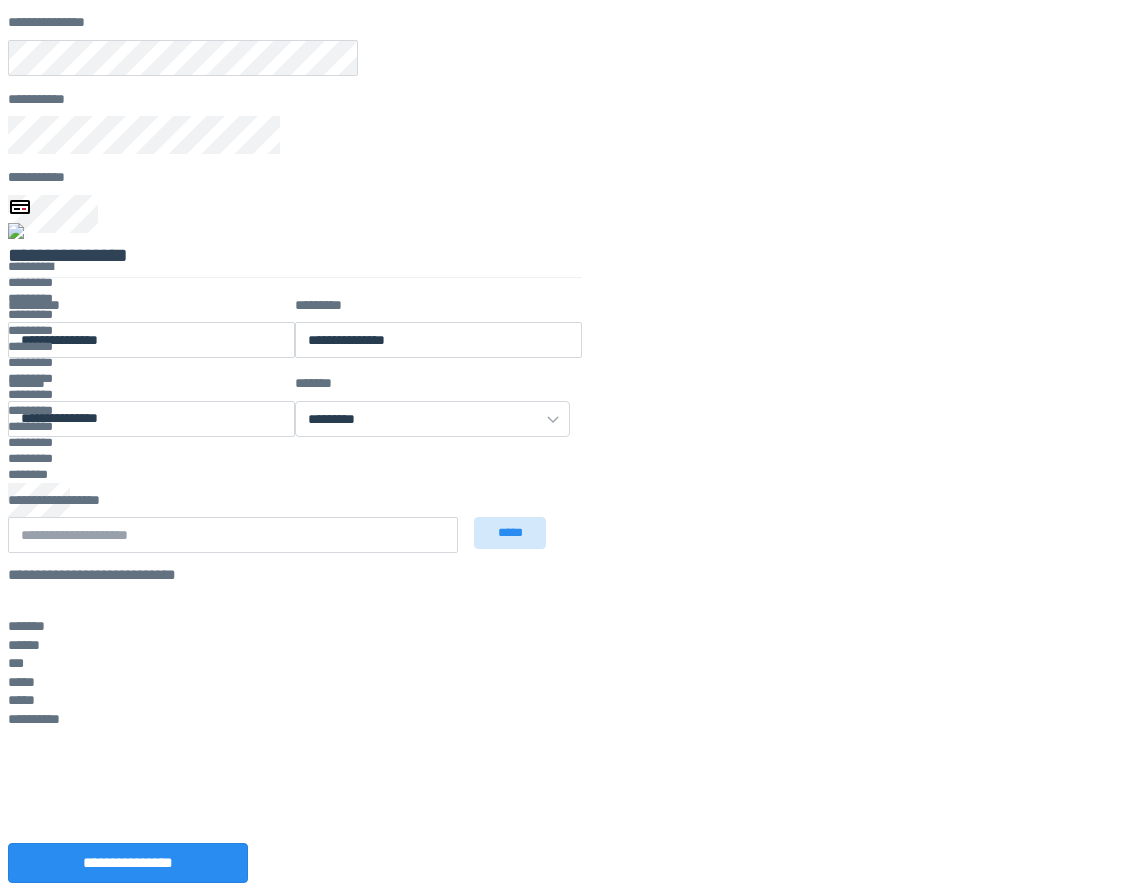 drag, startPoint x: 1013, startPoint y: 719, endPoint x: 1008, endPoint y: 935, distance: 216.05786 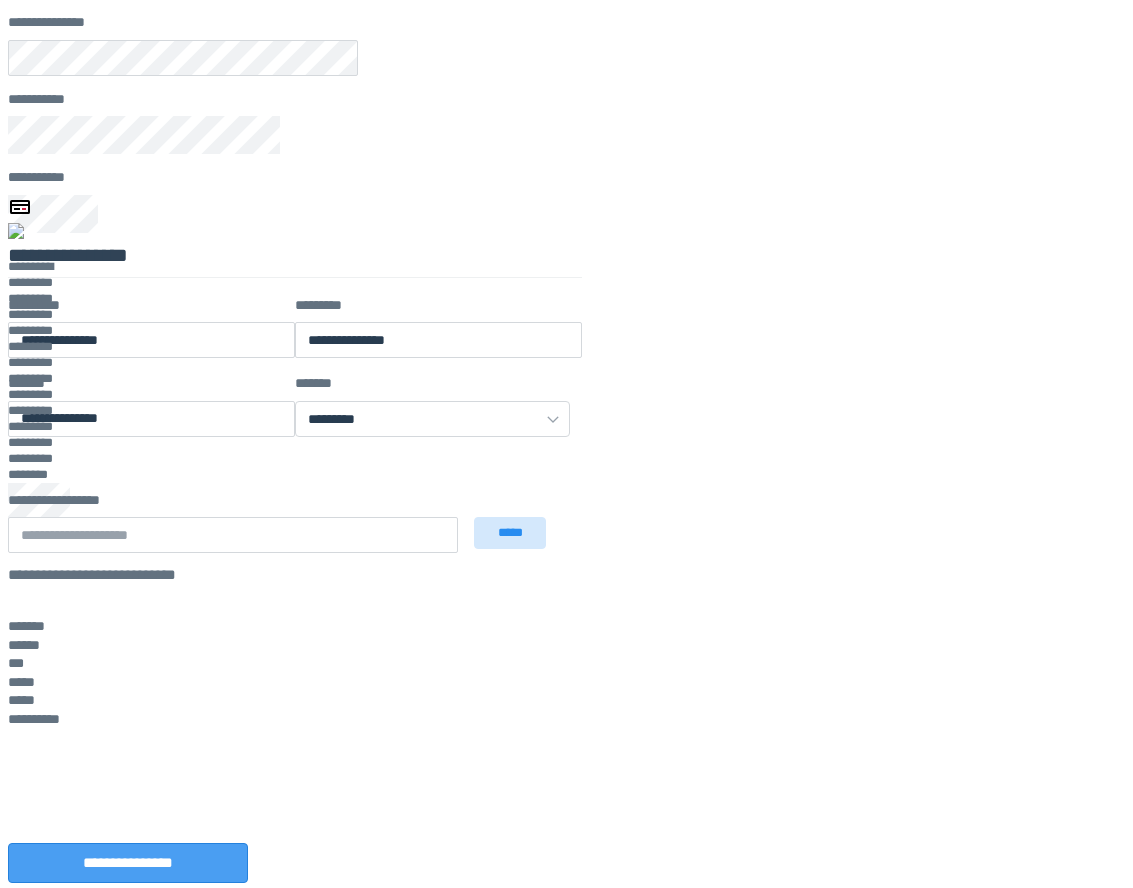 click on "**********" at bounding box center (128, 863) 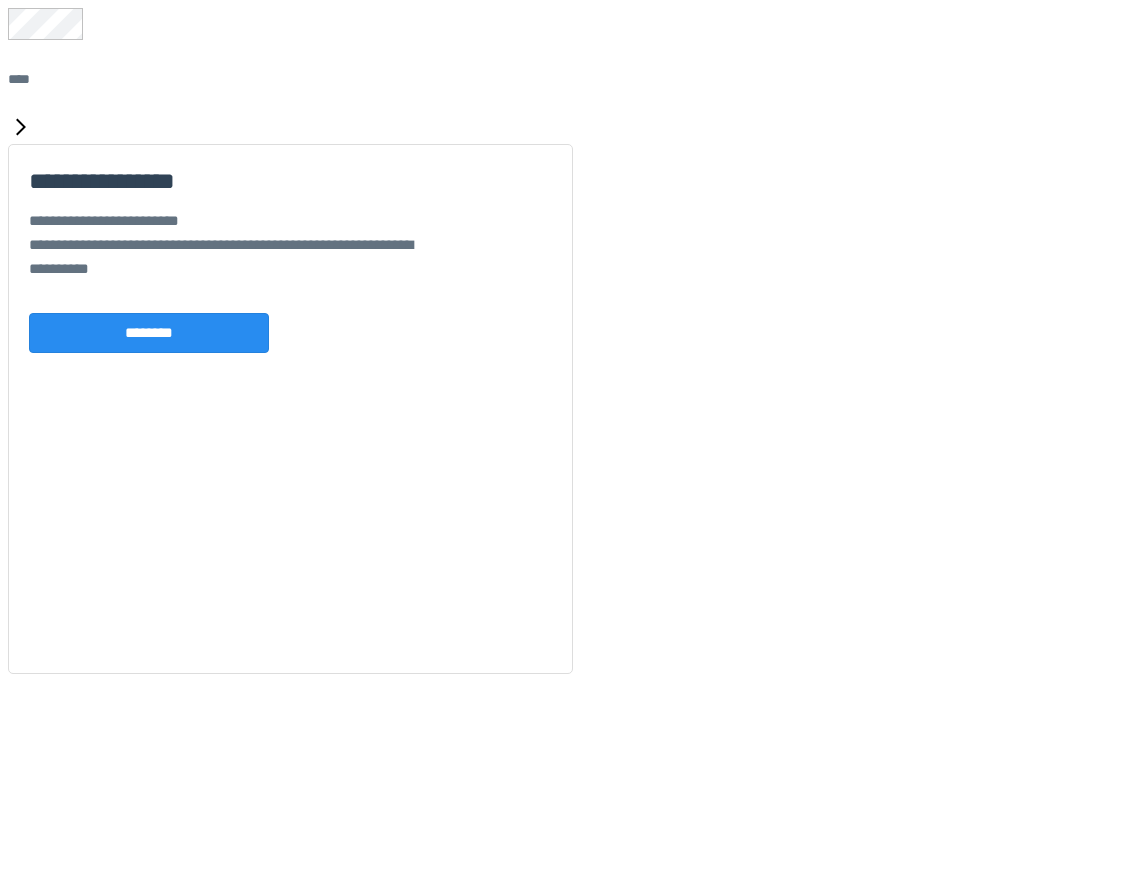 scroll, scrollTop: 0, scrollLeft: 0, axis: both 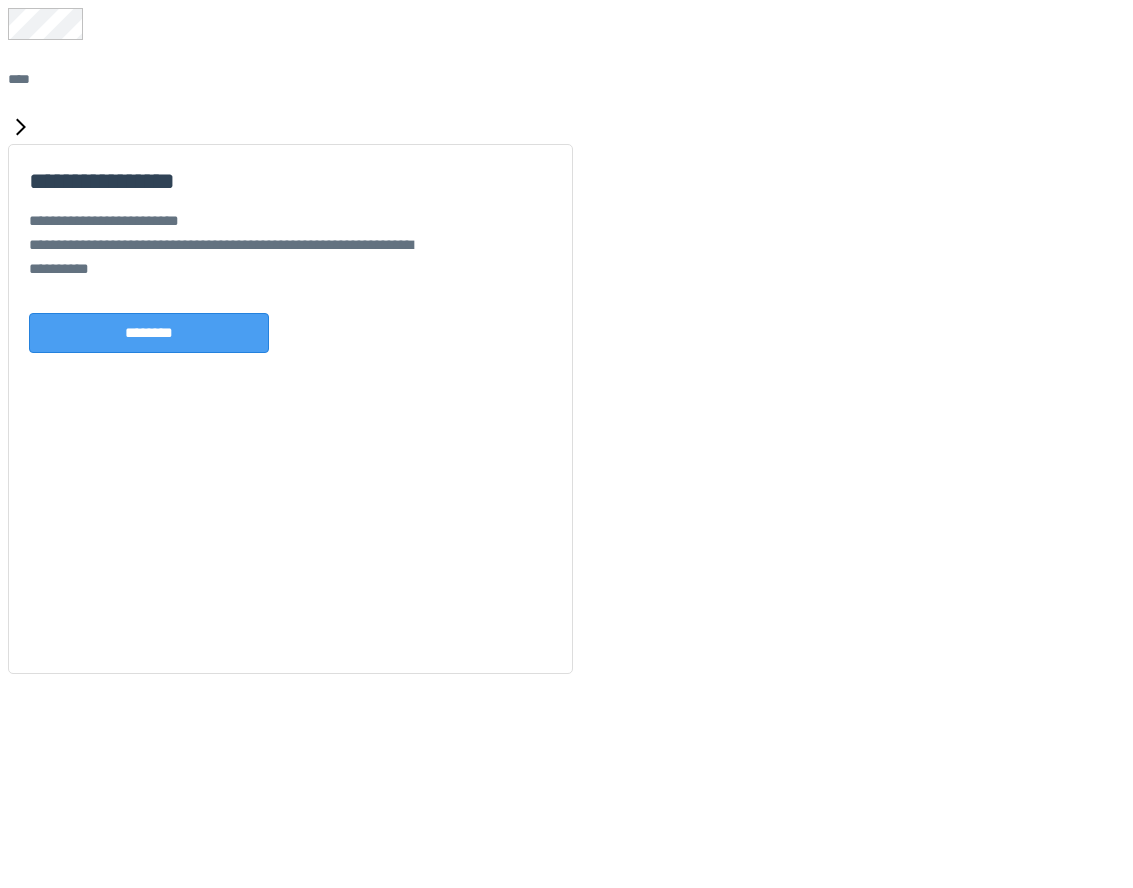 click on "********" at bounding box center [149, 333] 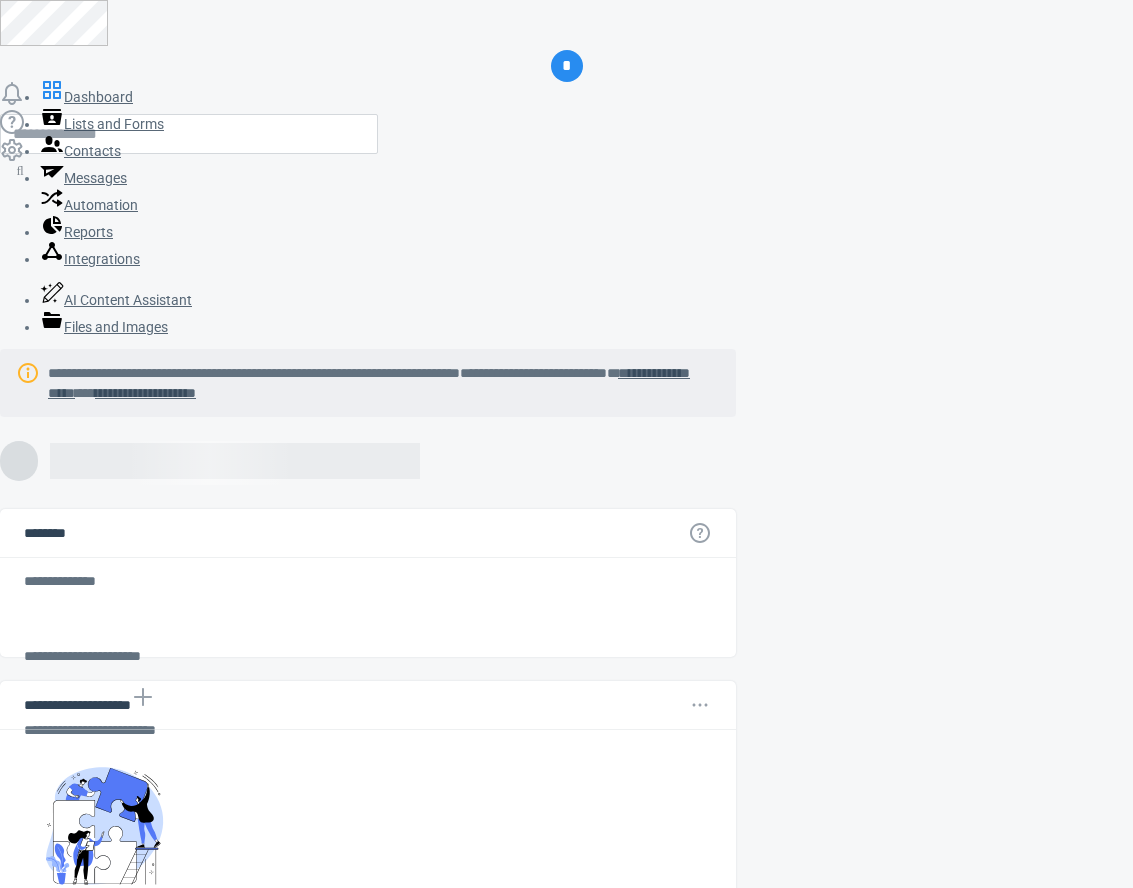 scroll, scrollTop: 0, scrollLeft: 0, axis: both 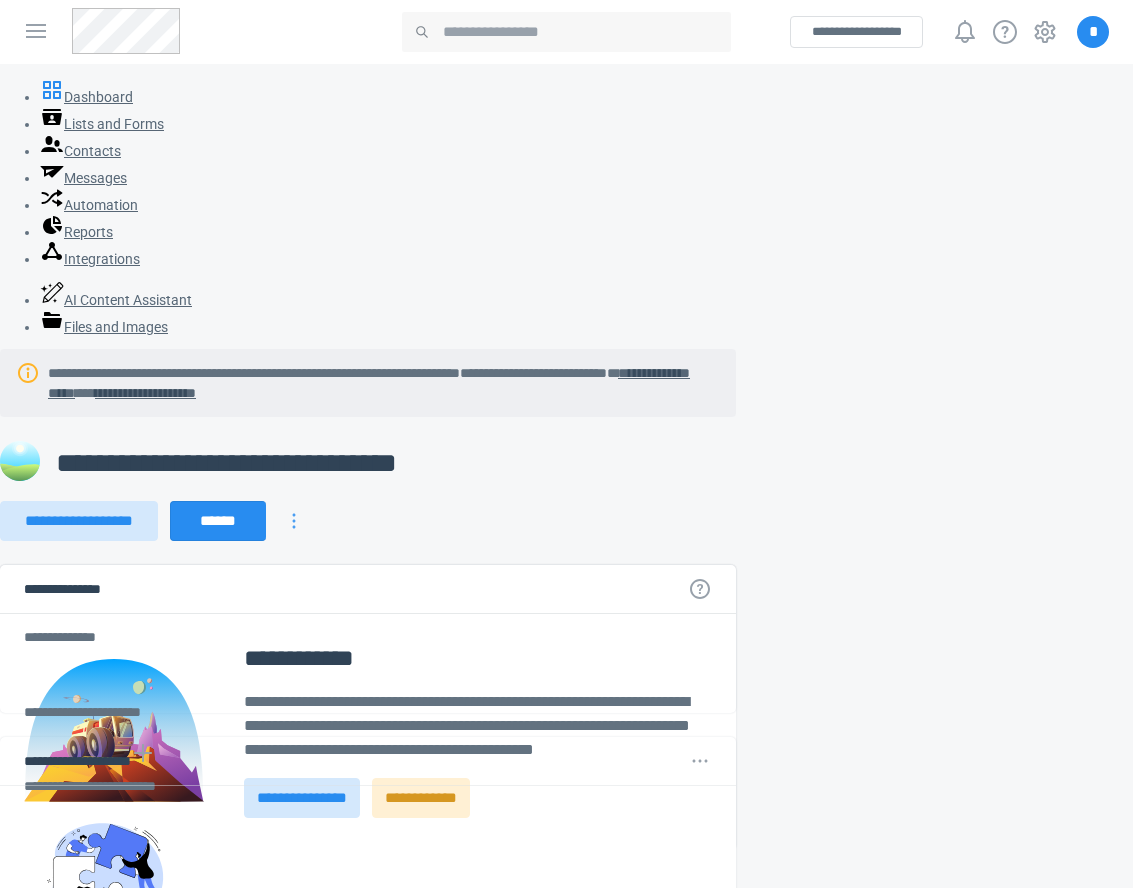 click at bounding box center [294, 521] 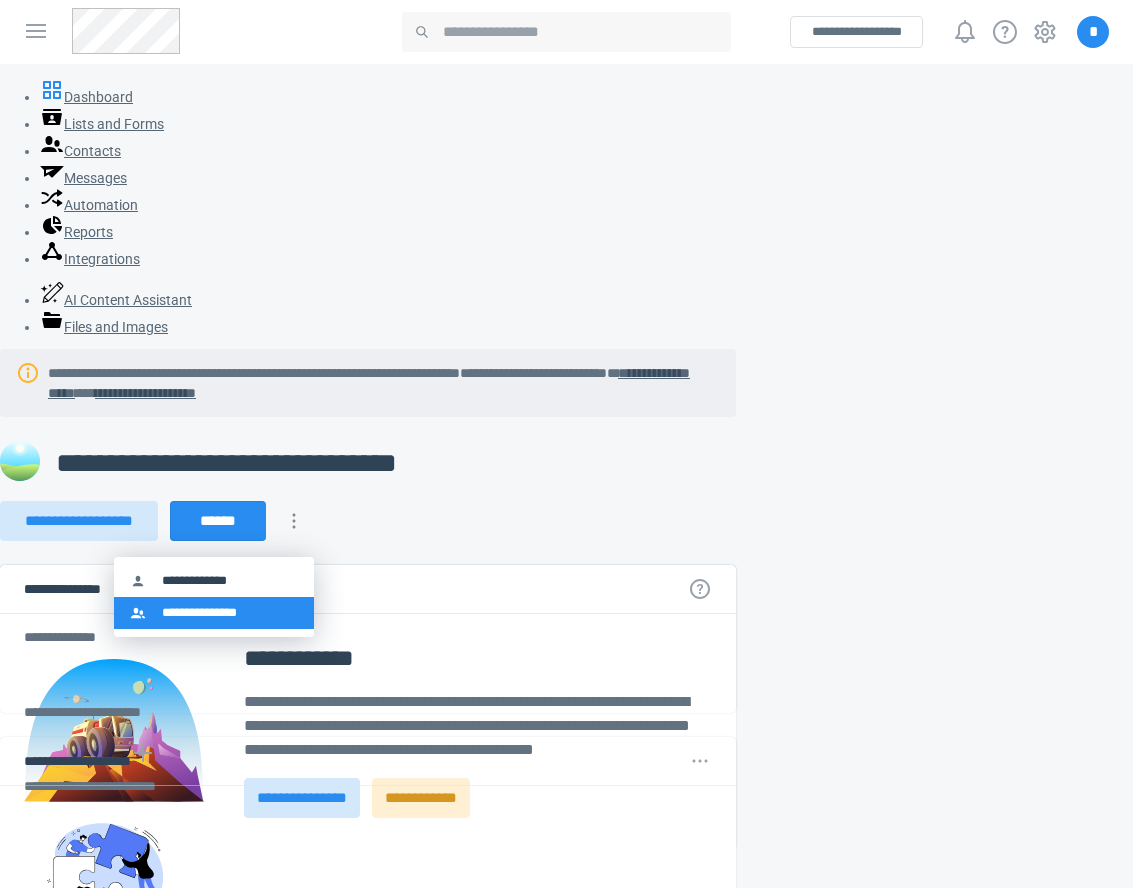click on "**********" at bounding box center (214, 613) 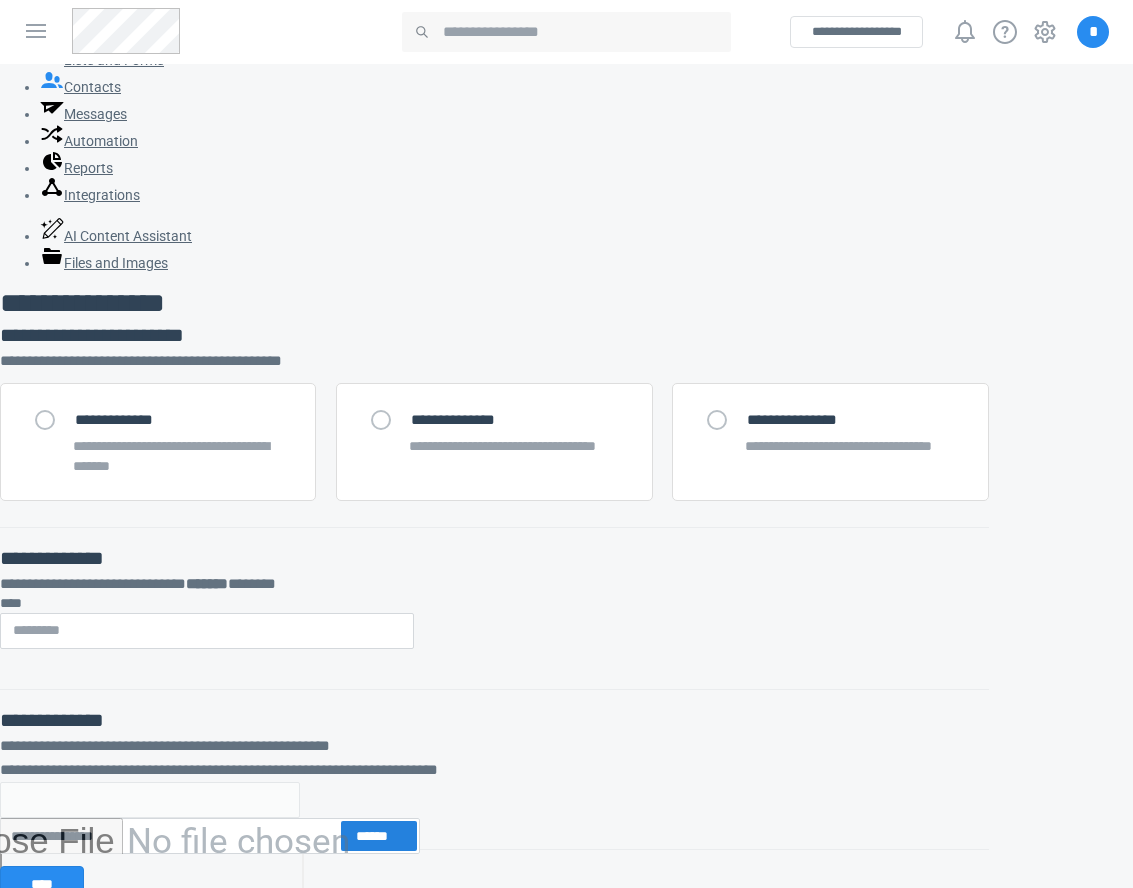 scroll, scrollTop: 0, scrollLeft: 0, axis: both 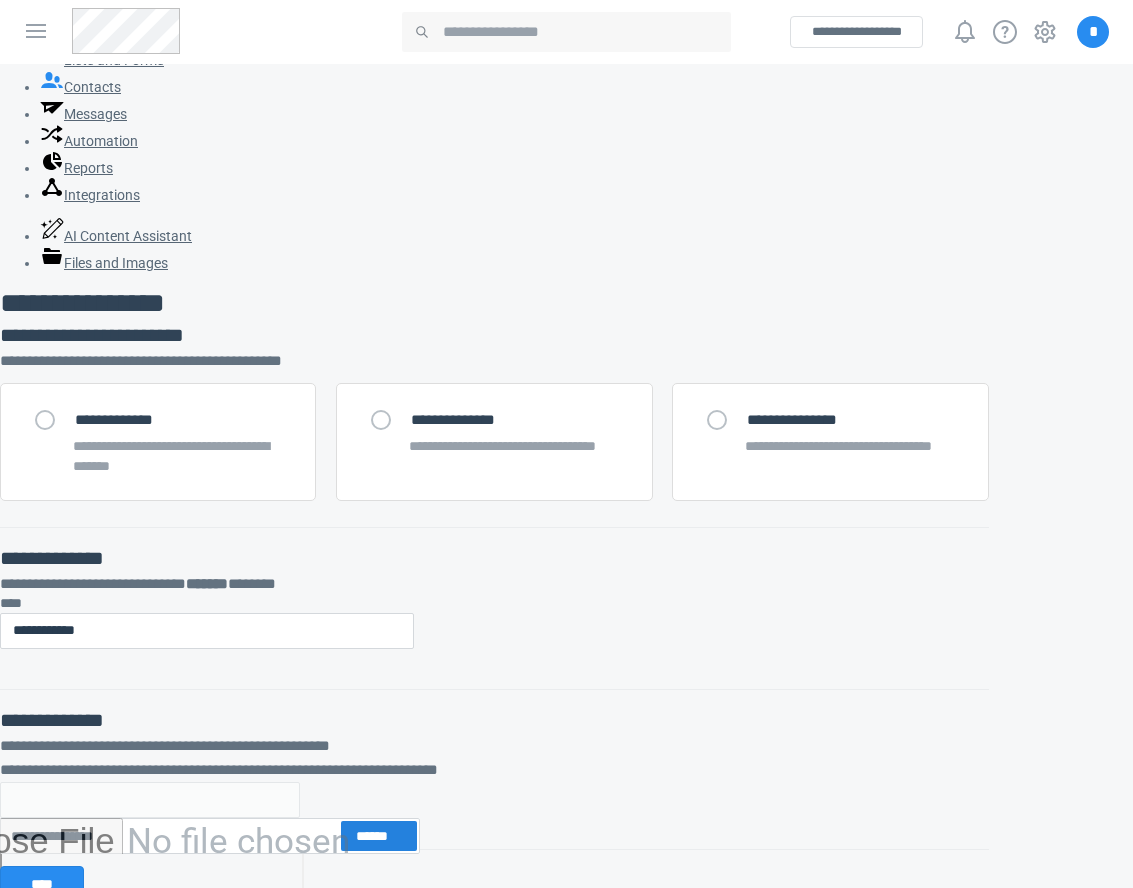 type on "**********" 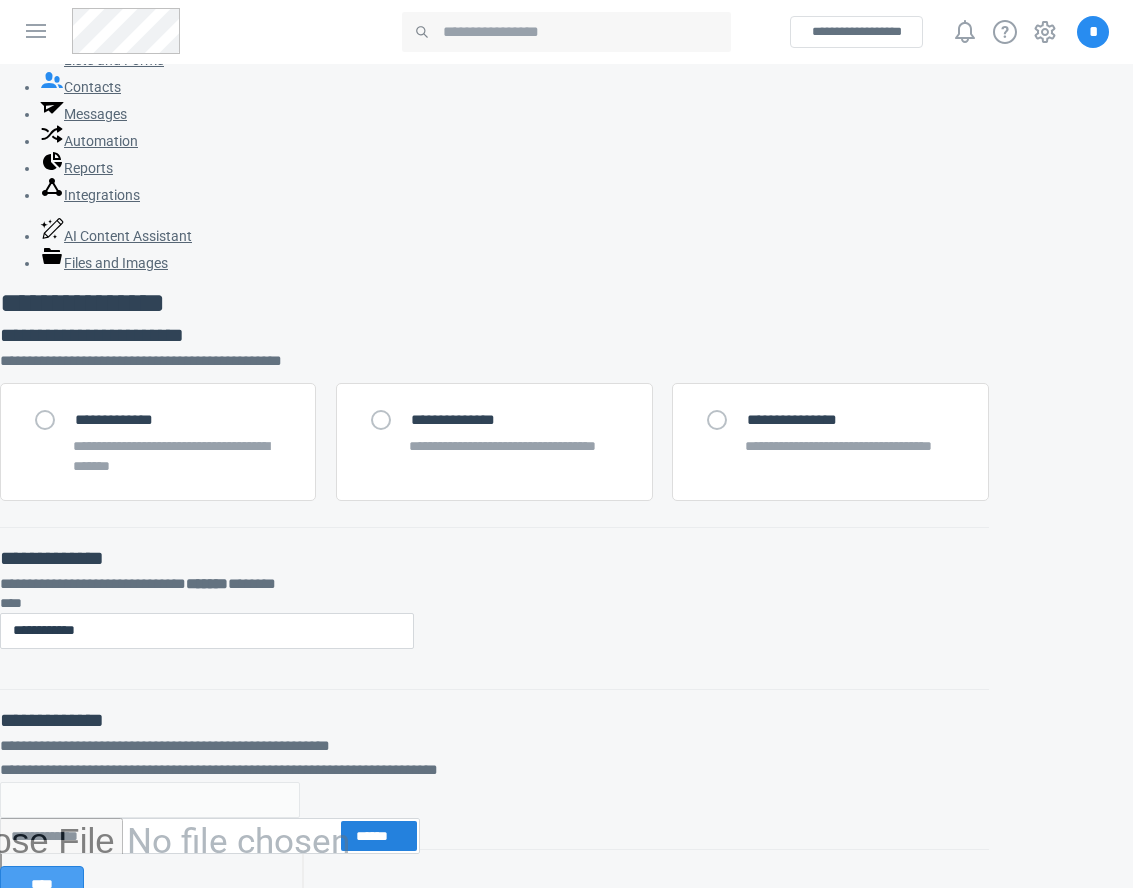 click on "****" at bounding box center (42, 884) 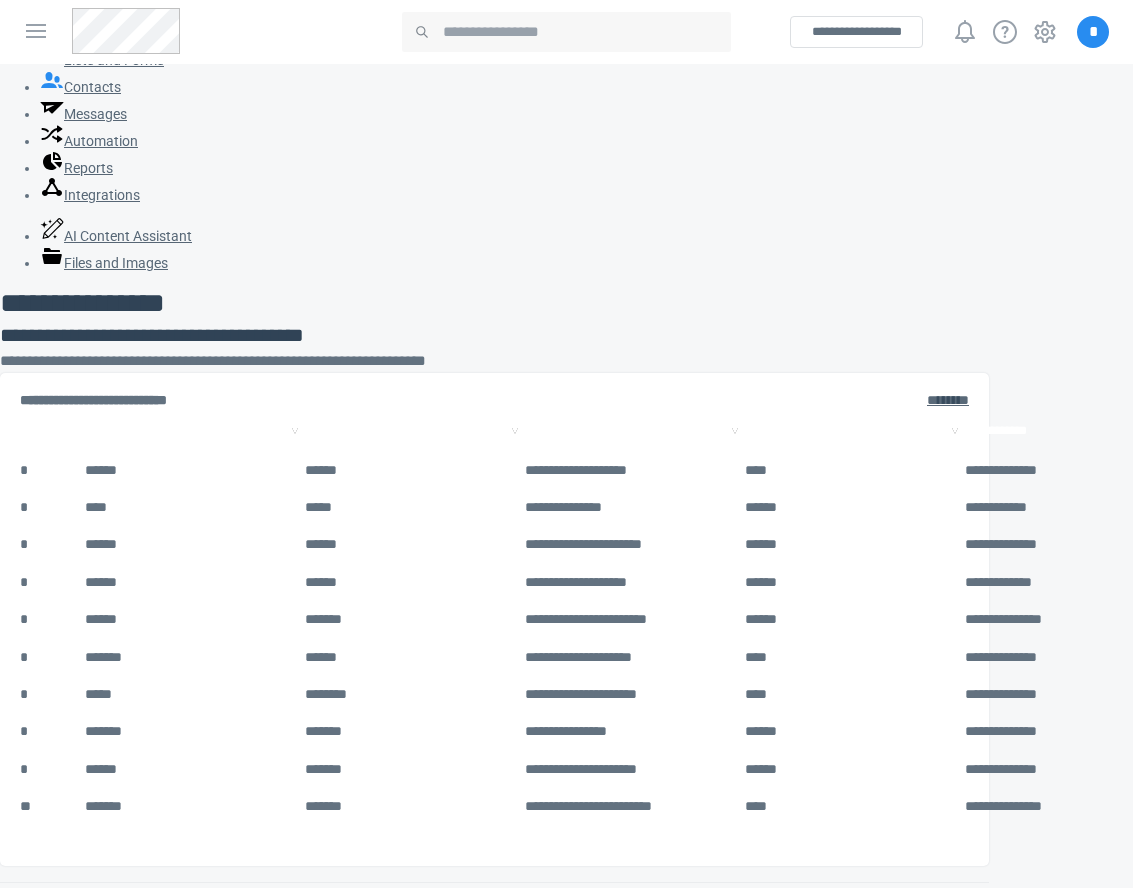 click on "**********" at bounding box center [64, 917] 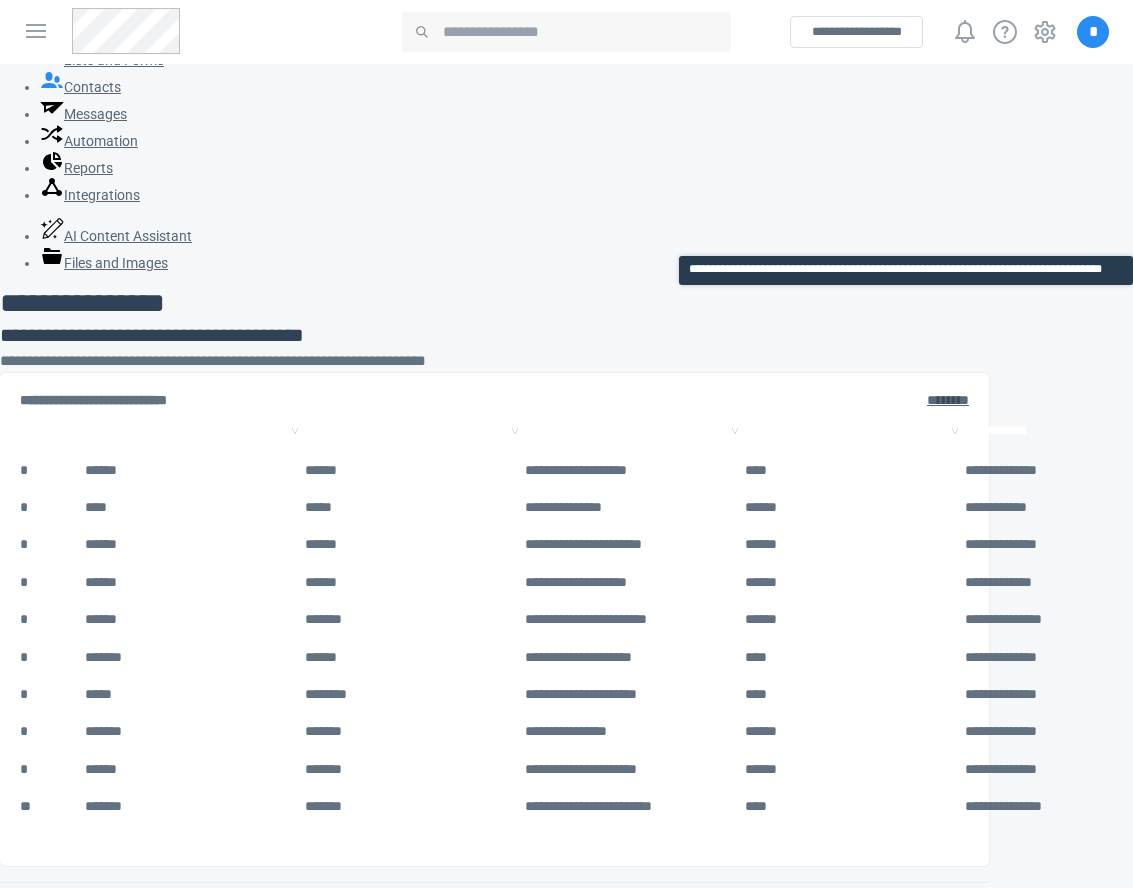 scroll, scrollTop: 0, scrollLeft: 217, axis: horizontal 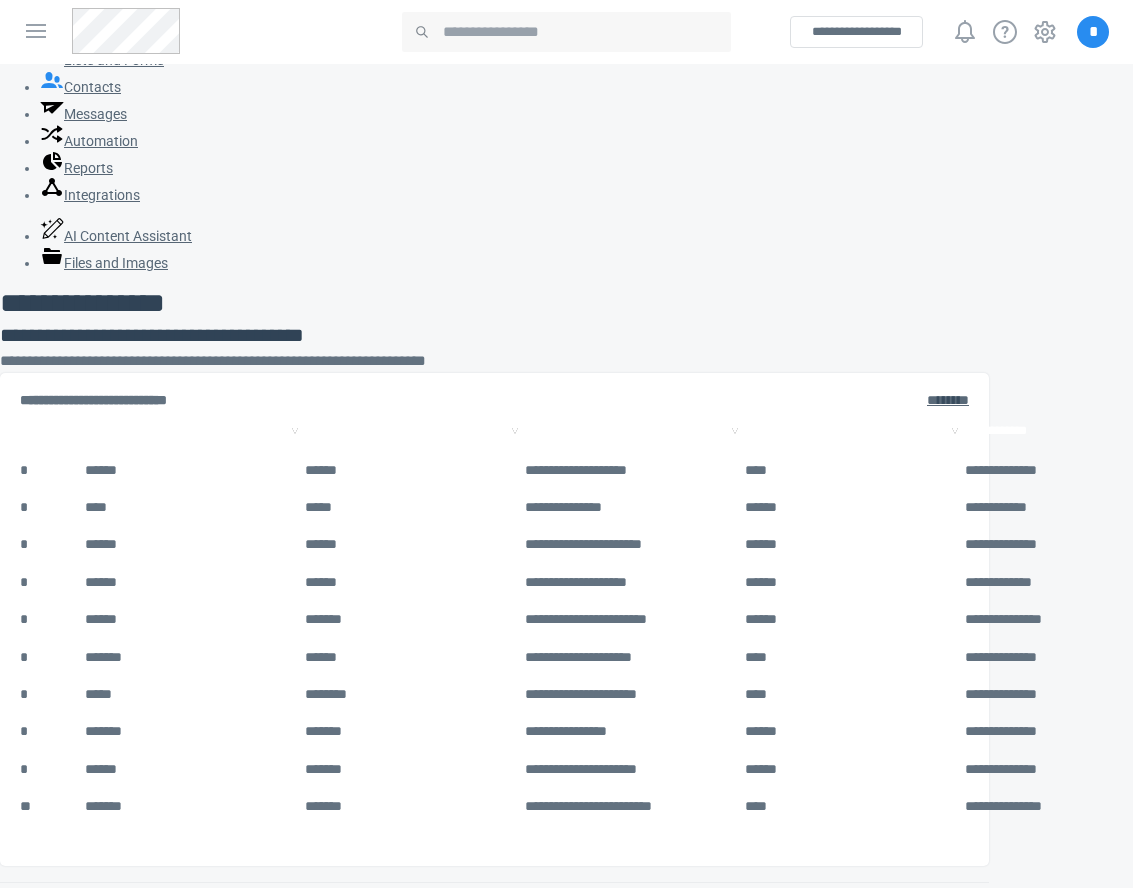 select on "**" 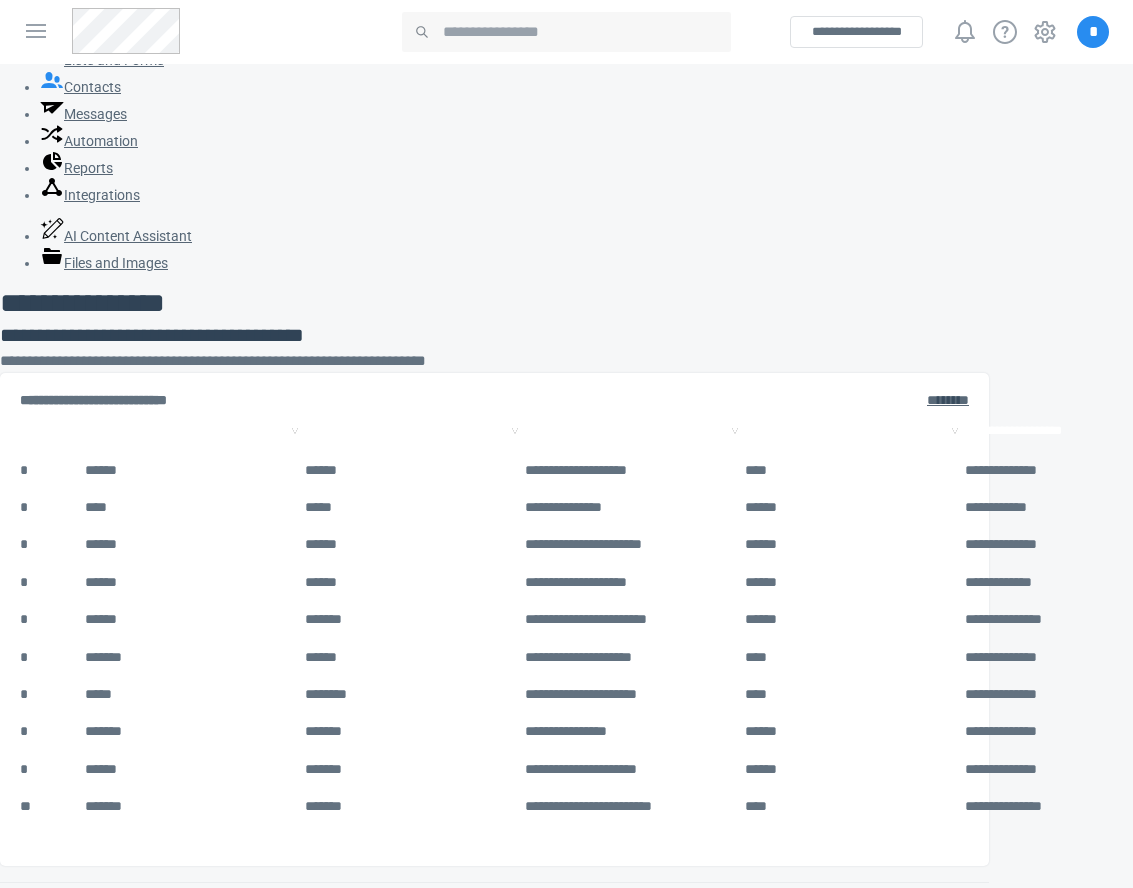 click on "**********" at bounding box center (0, 0) 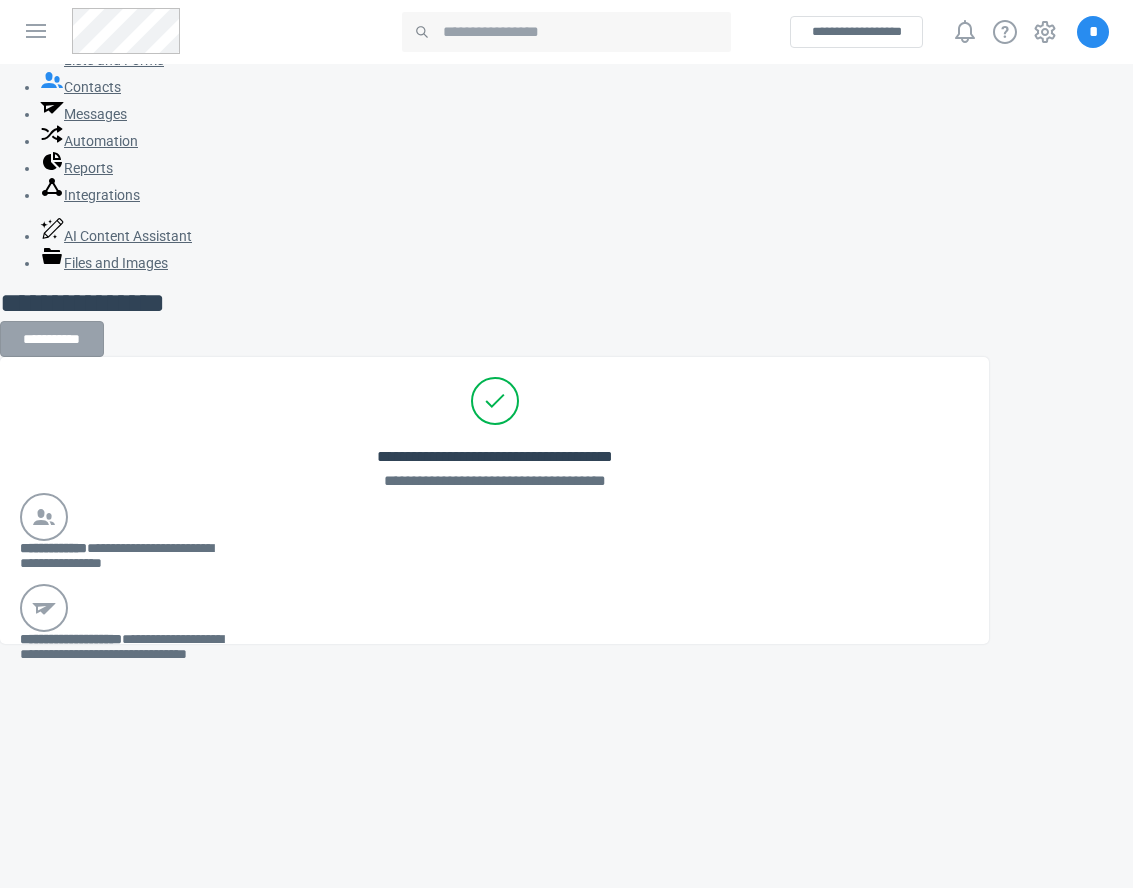click on "**********" at bounding box center (534, 518) 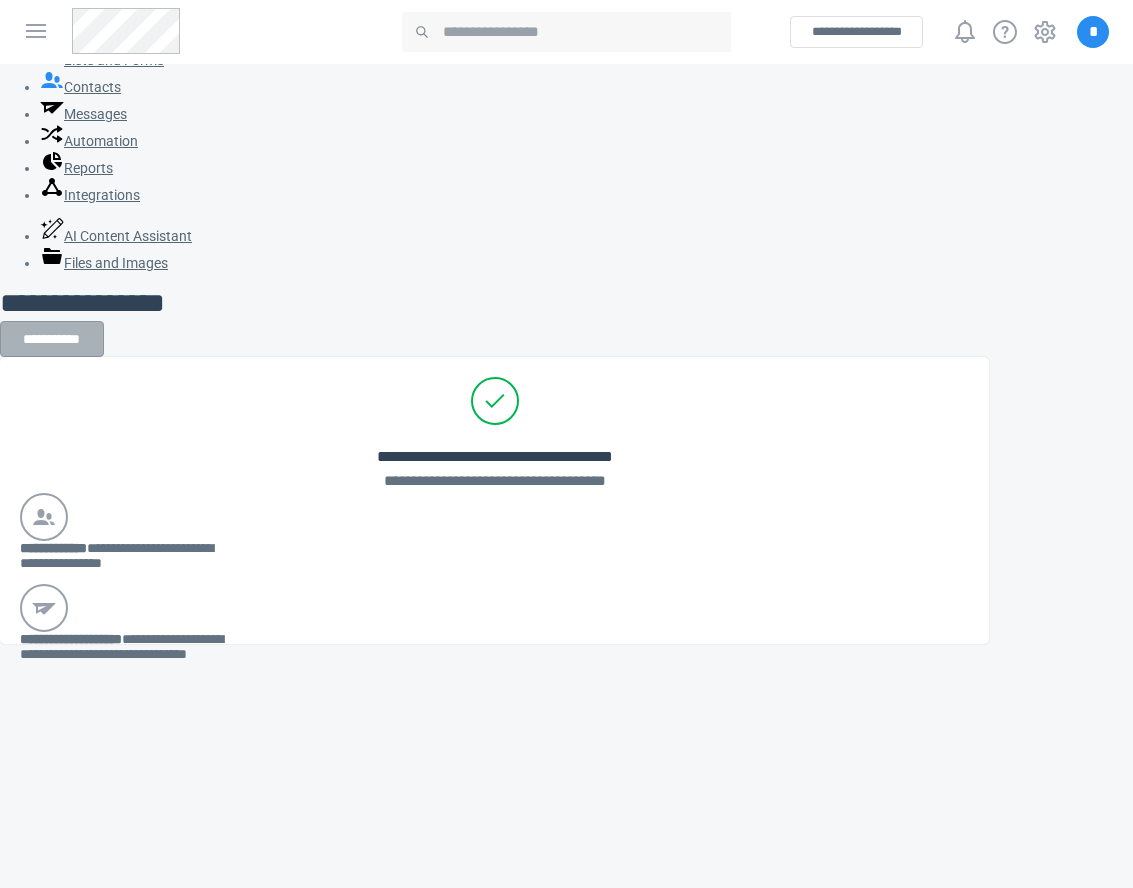 click on "**********" at bounding box center (52, 339) 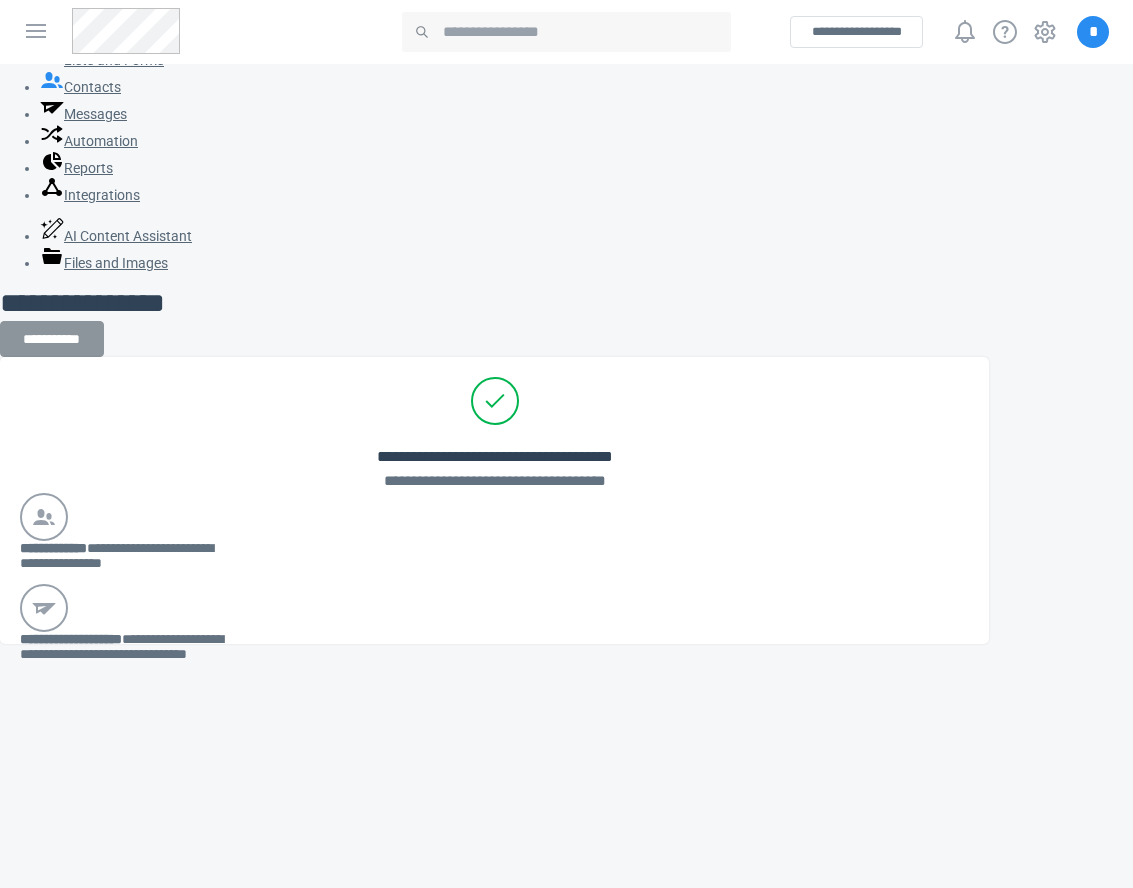 type 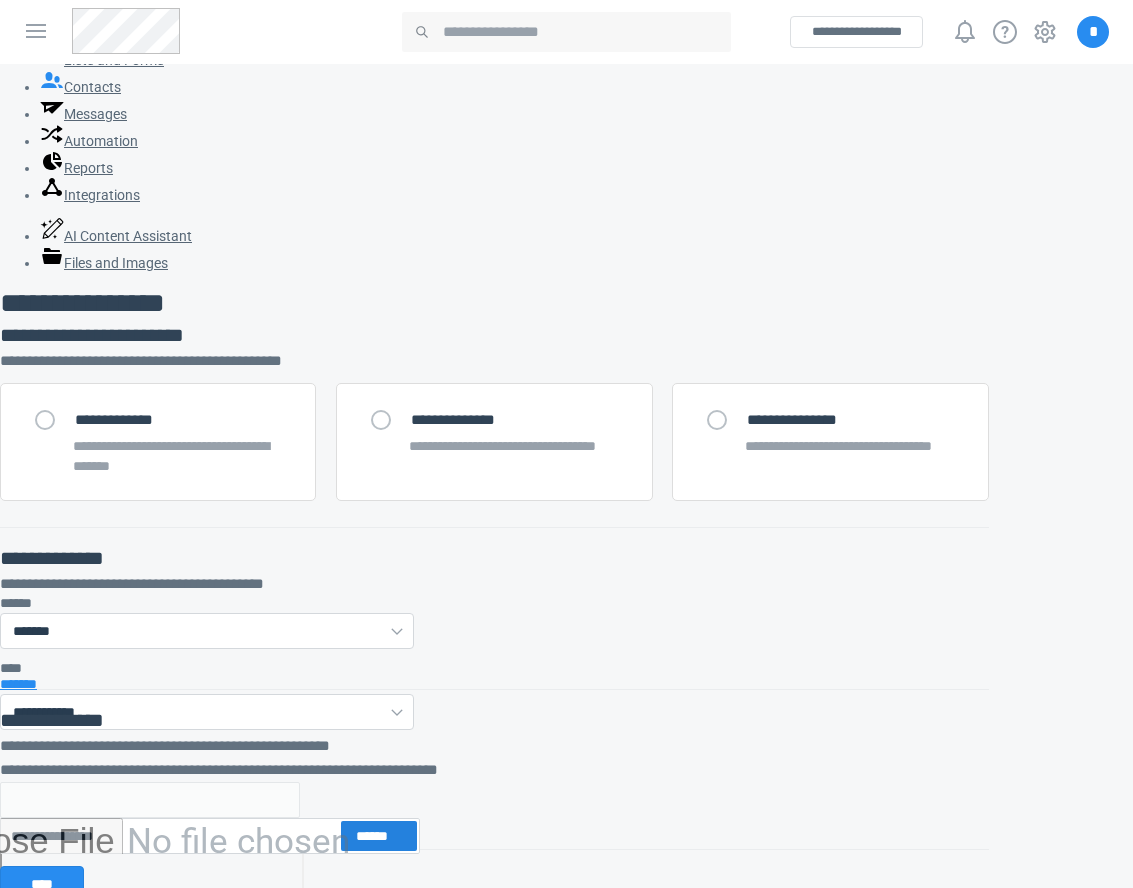 click on "*******" at bounding box center [18, 684] 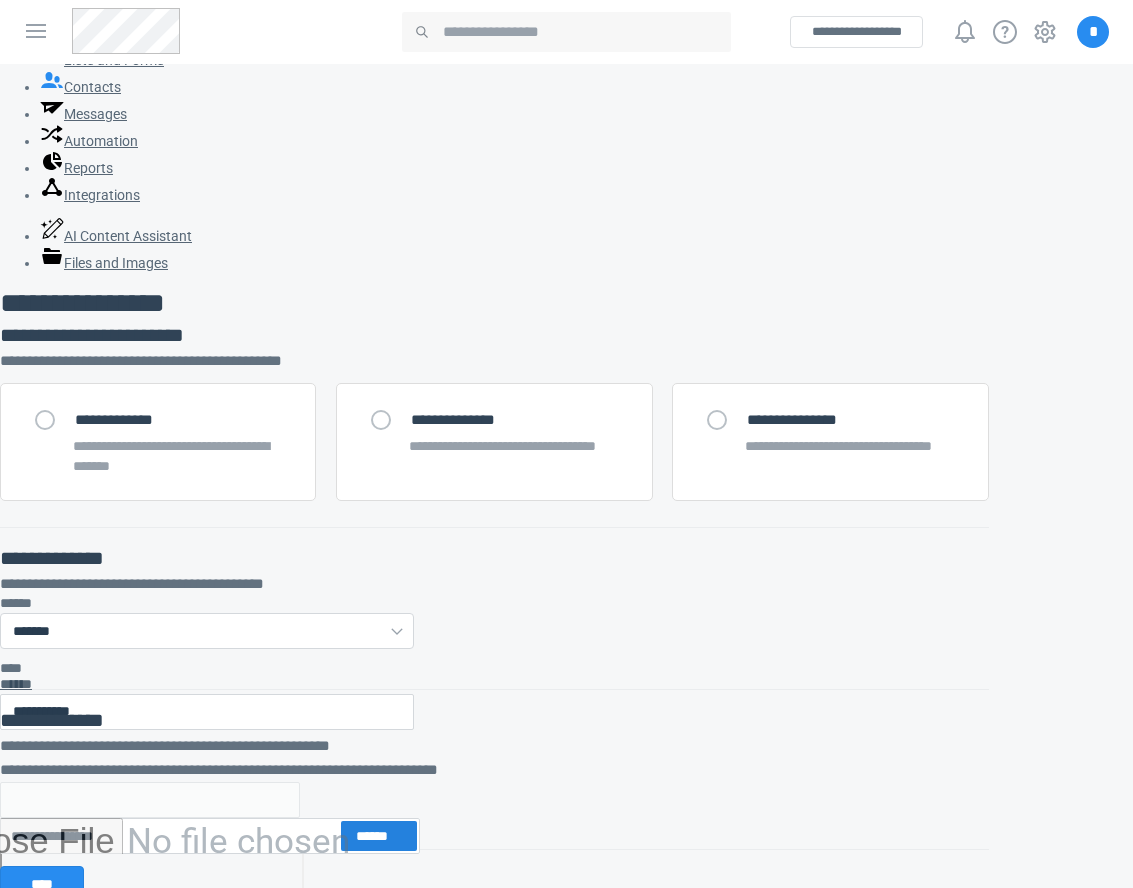 type on "**********" 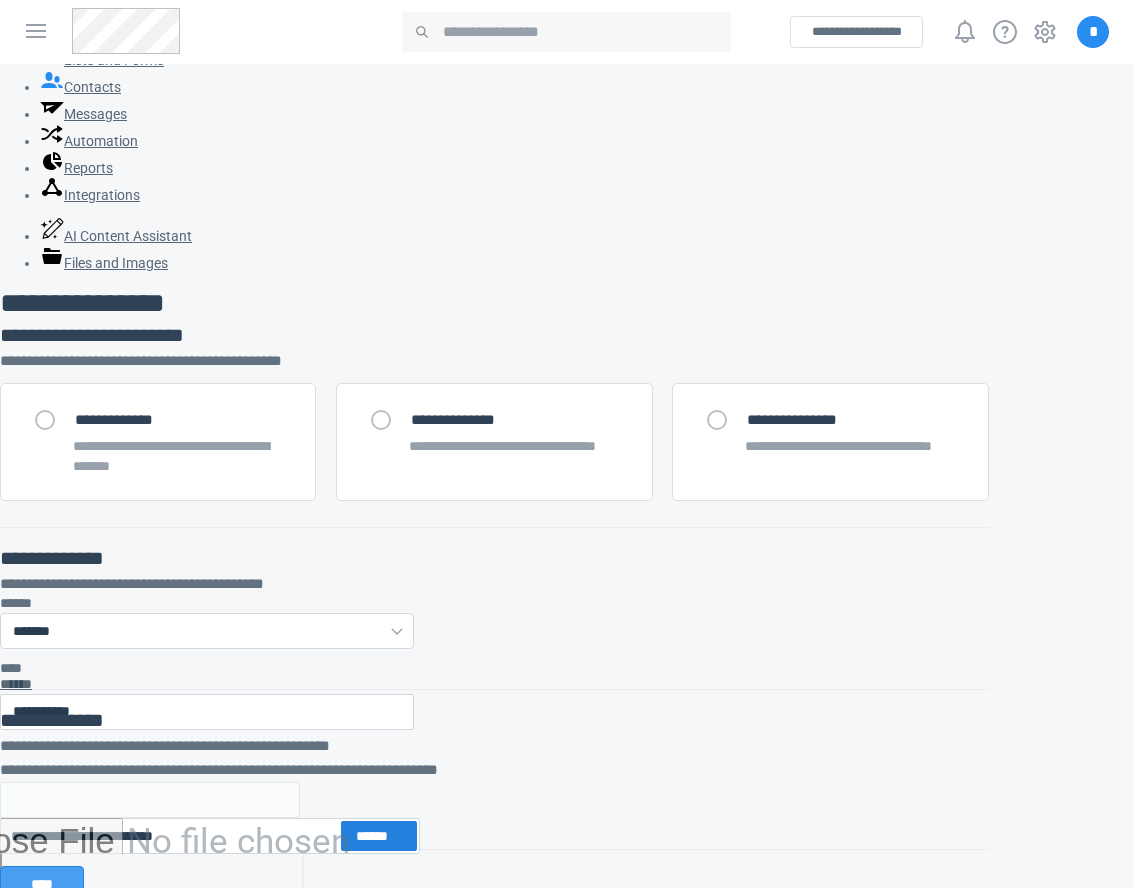 click on "****" at bounding box center [42, 884] 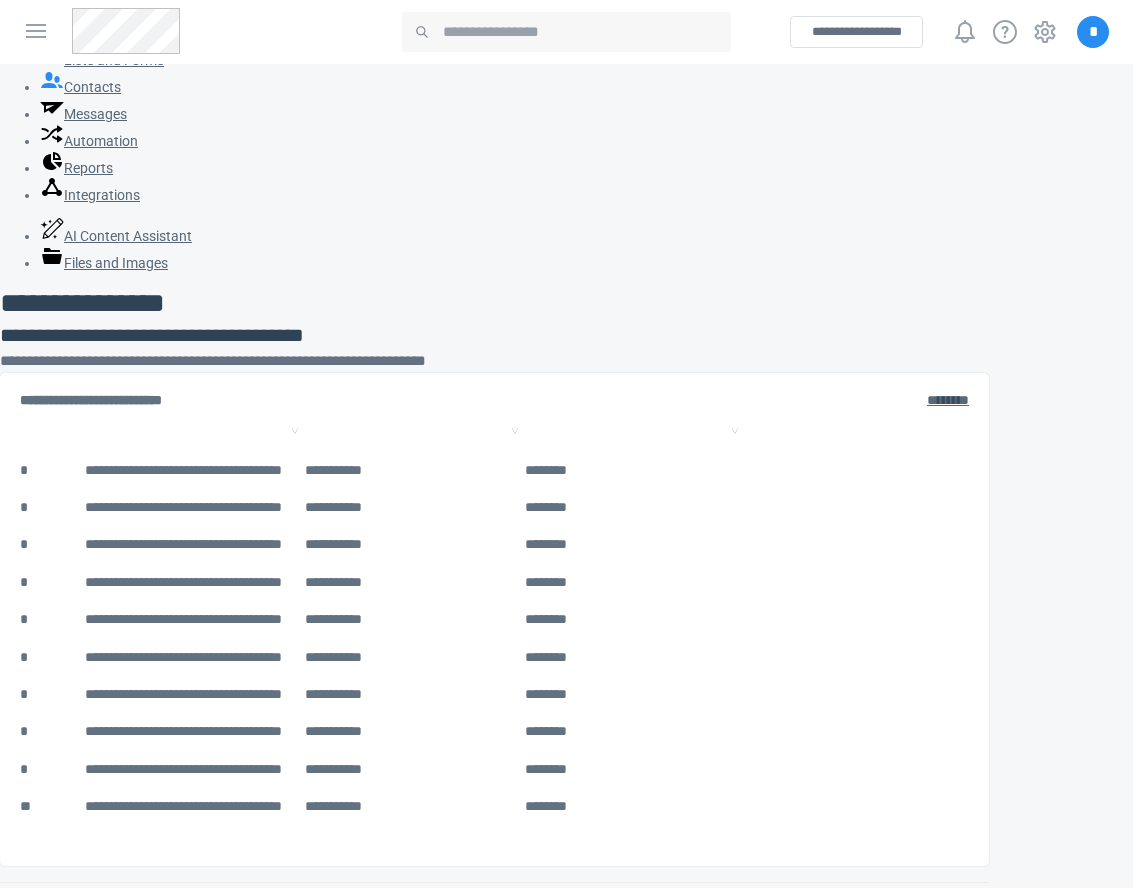 click on "**********" at bounding box center (64, 917) 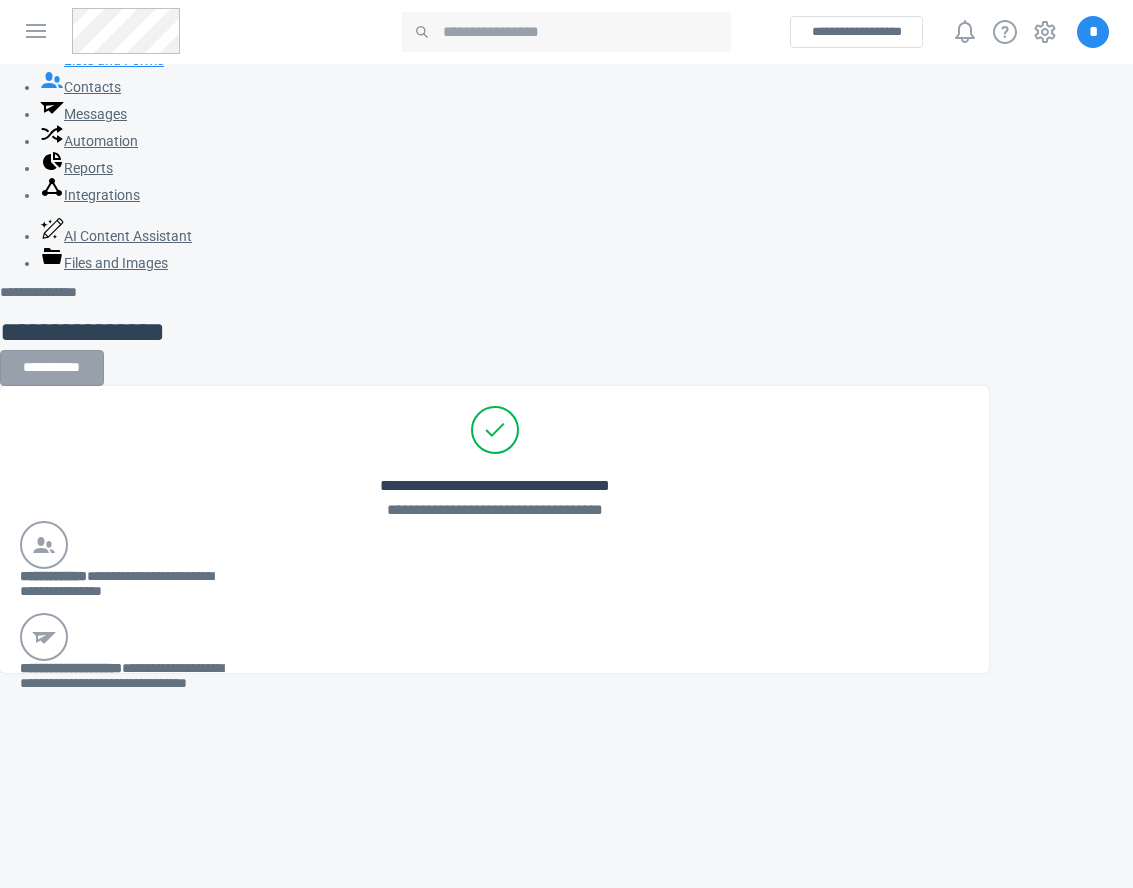 click 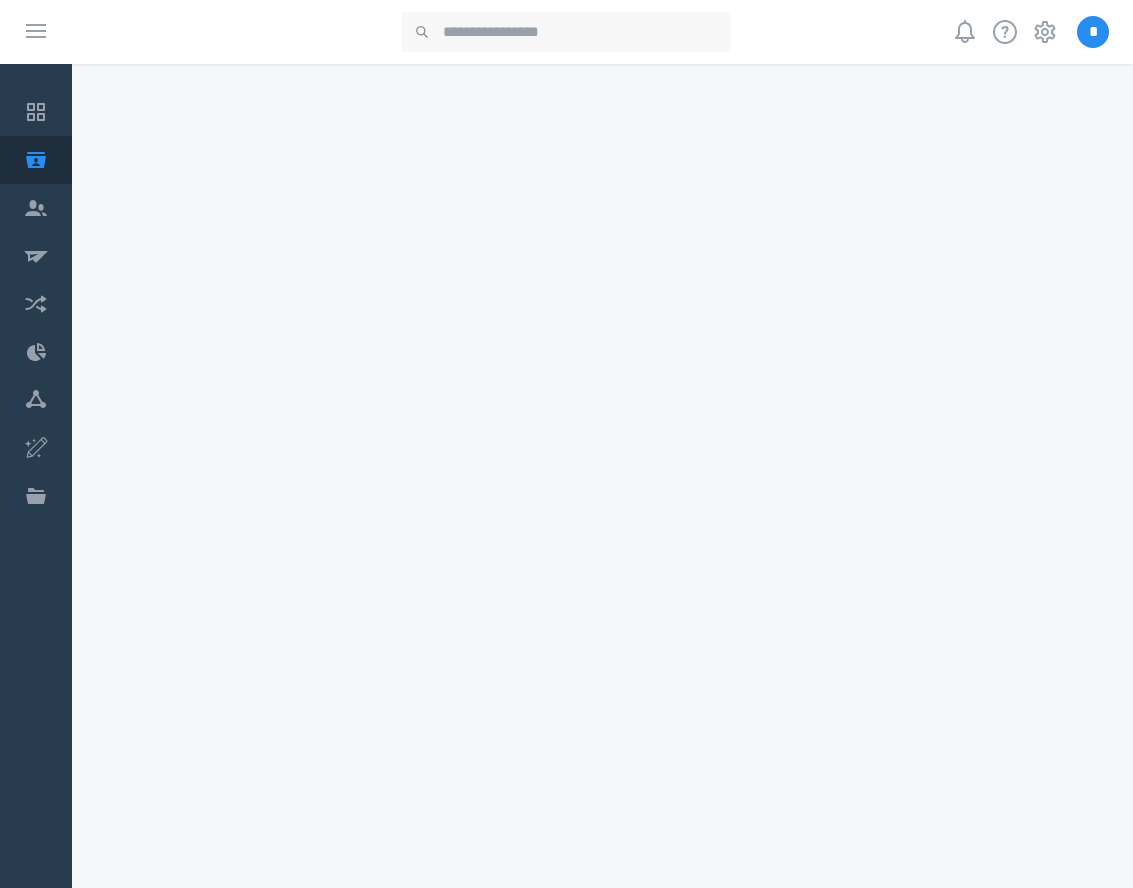 scroll, scrollTop: 0, scrollLeft: 0, axis: both 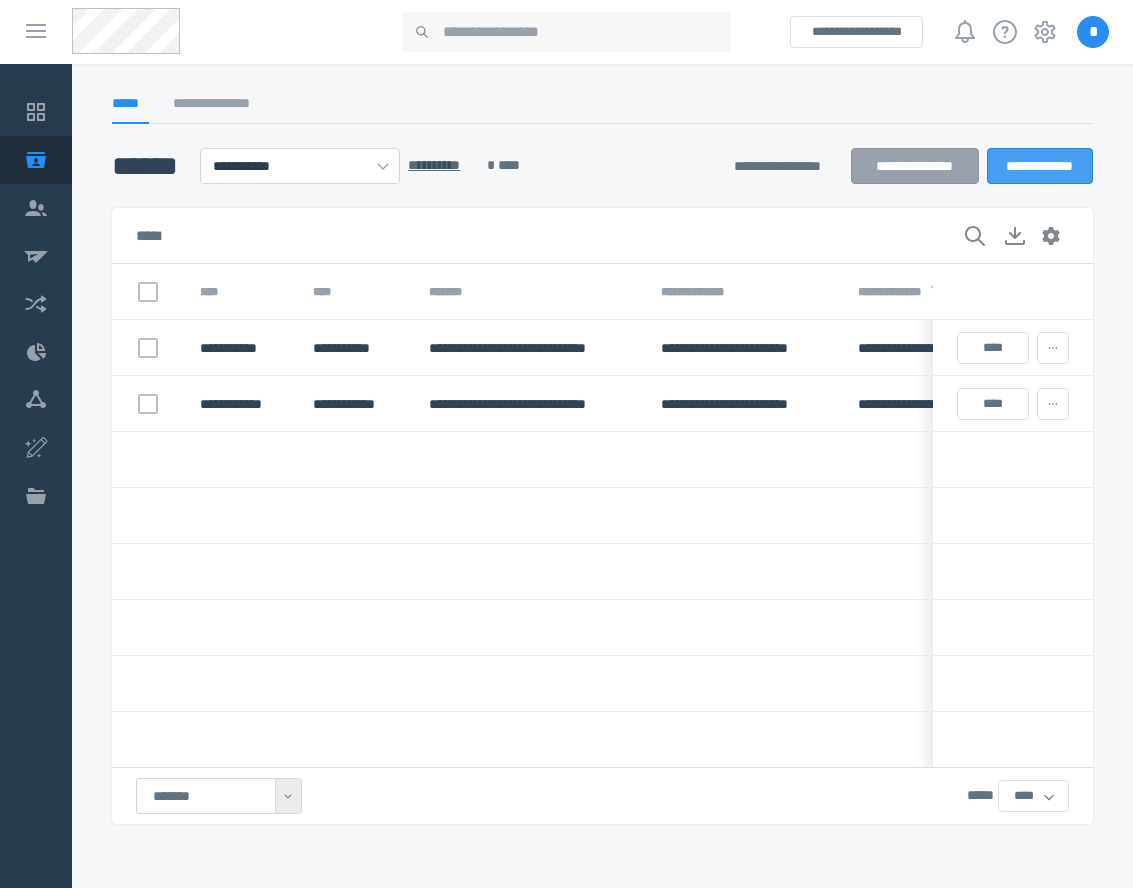 click on "**********" at bounding box center (1040, 166) 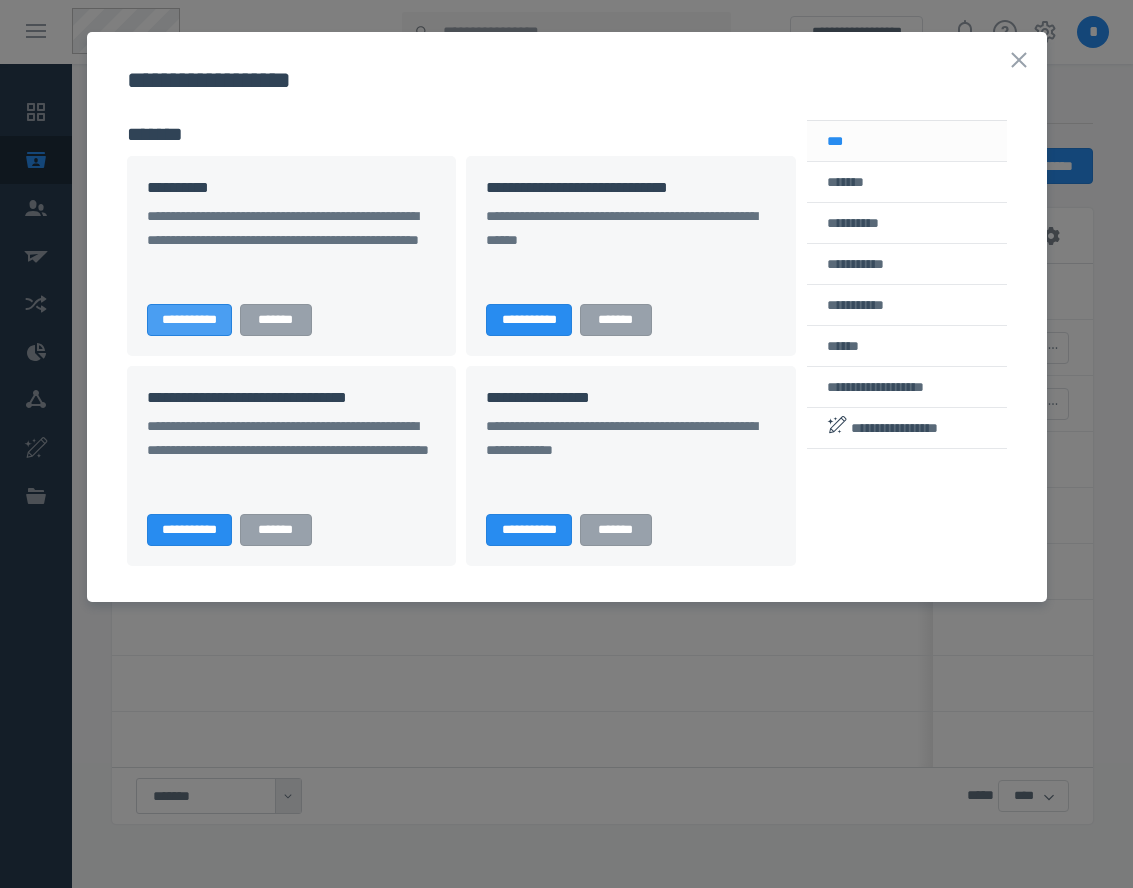click on "**********" at bounding box center (189, 320) 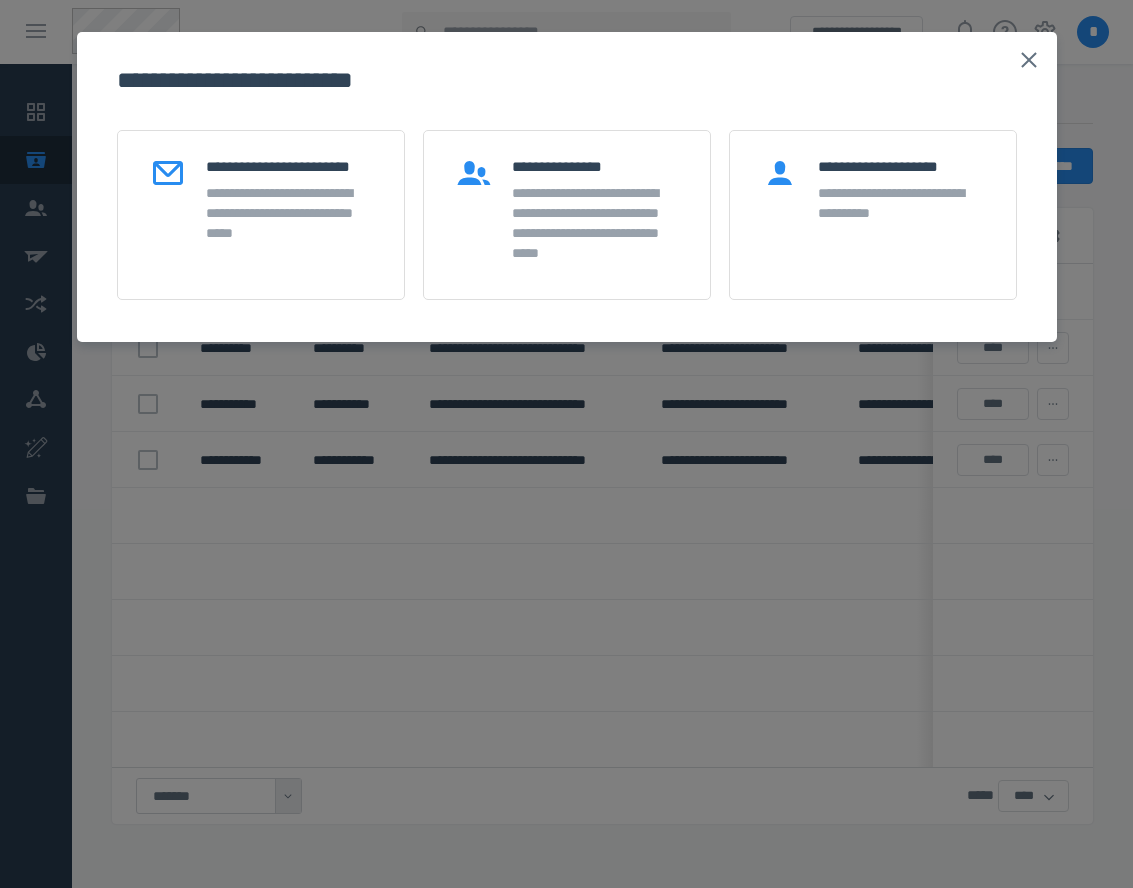 click 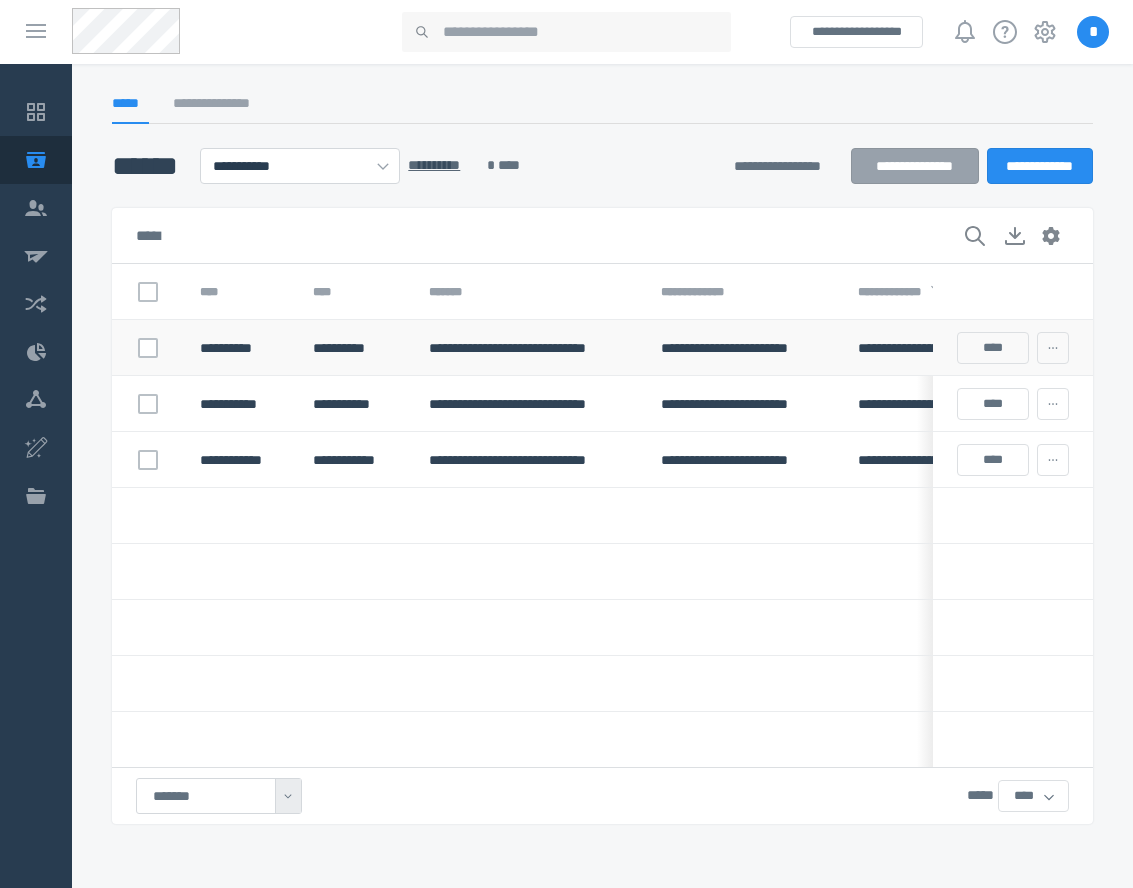 click at bounding box center [148, 348] 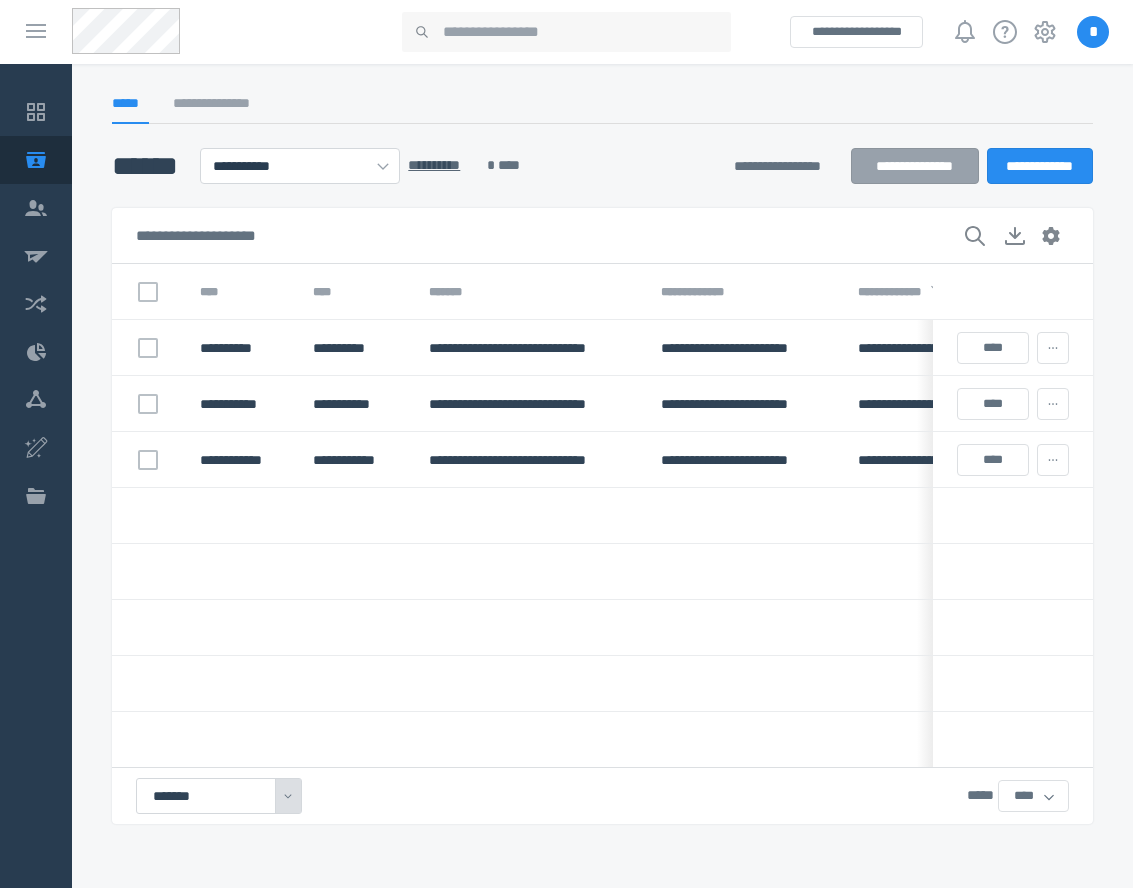 click on "*******" at bounding box center (219, 796) 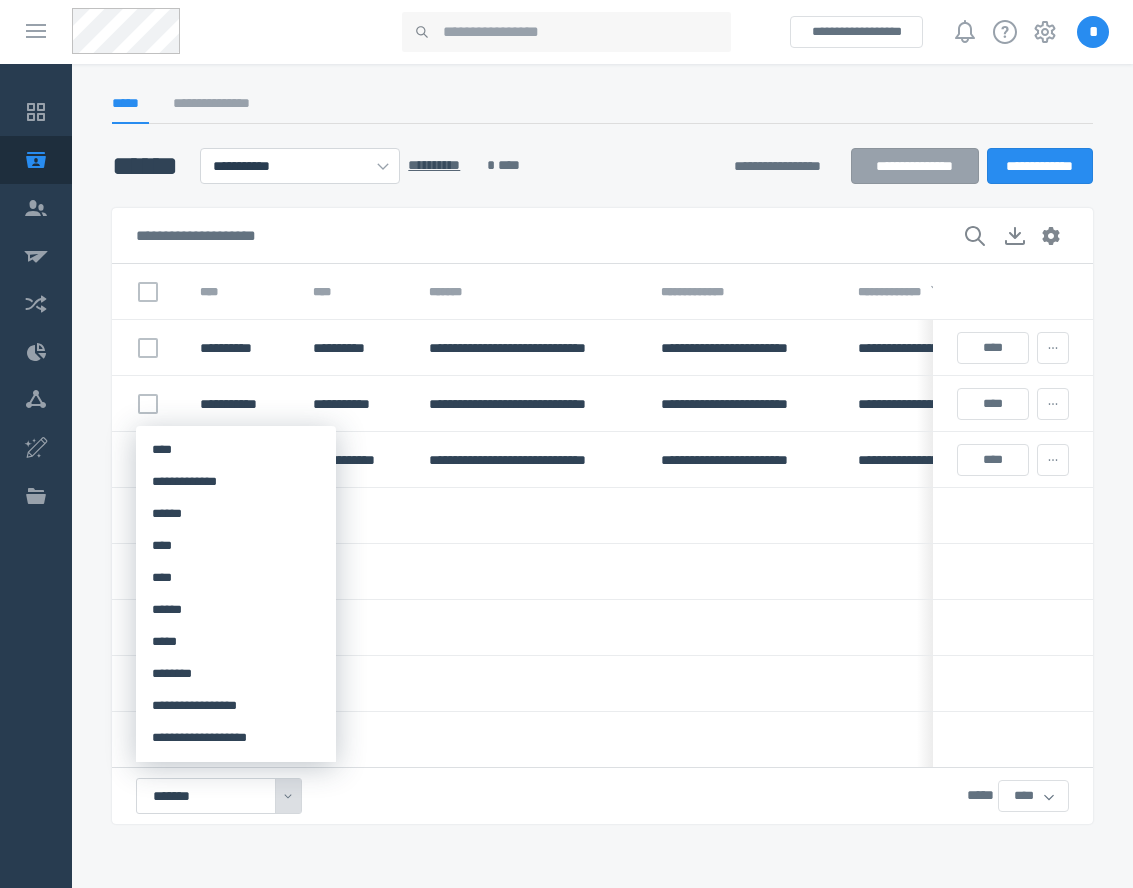 click on "*******" at bounding box center (219, 796) 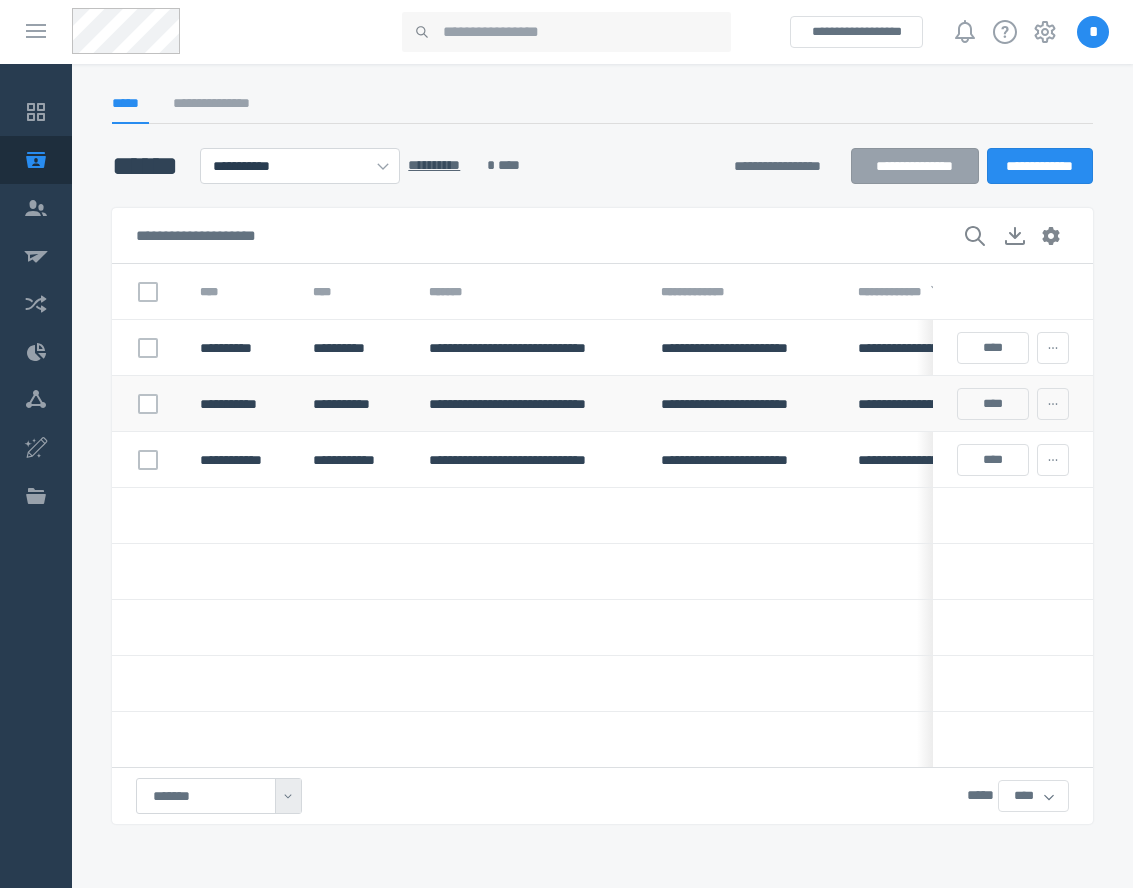 click on "**********" at bounding box center (240, 404) 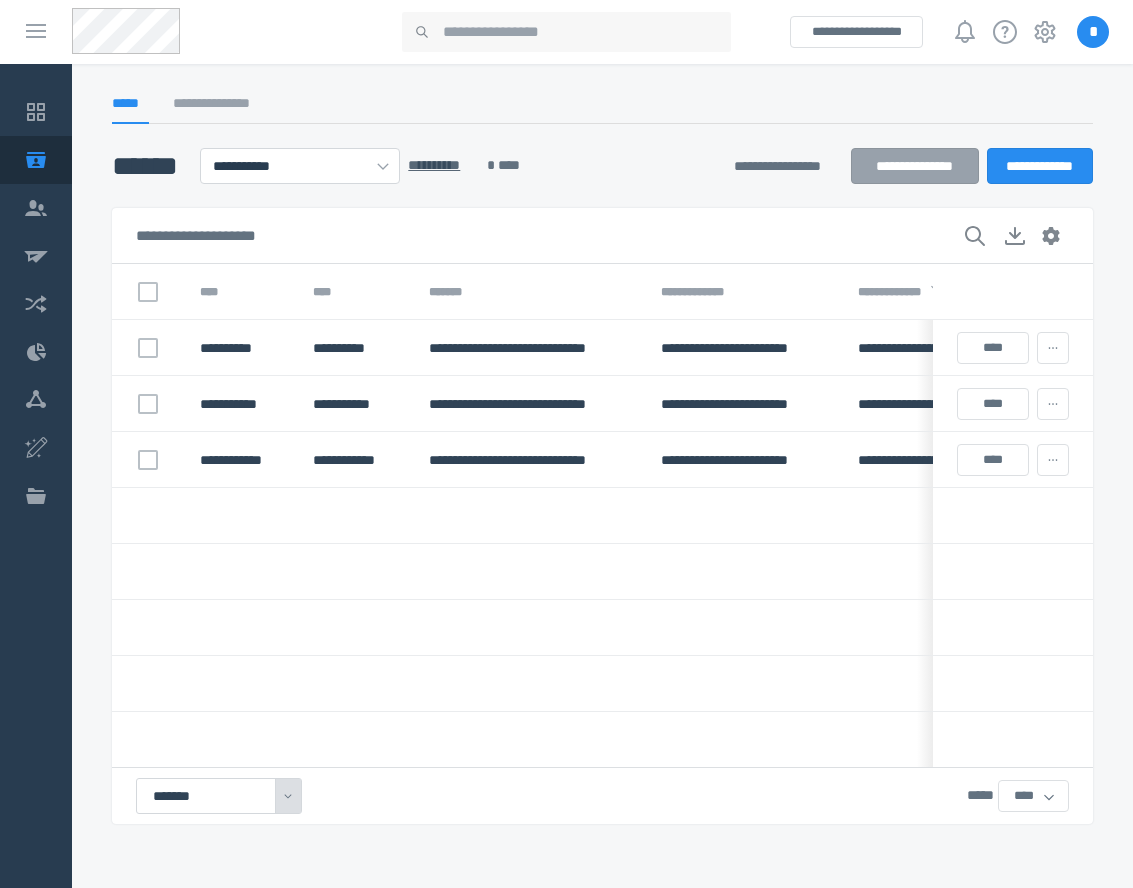 click on "*******" at bounding box center [219, 796] 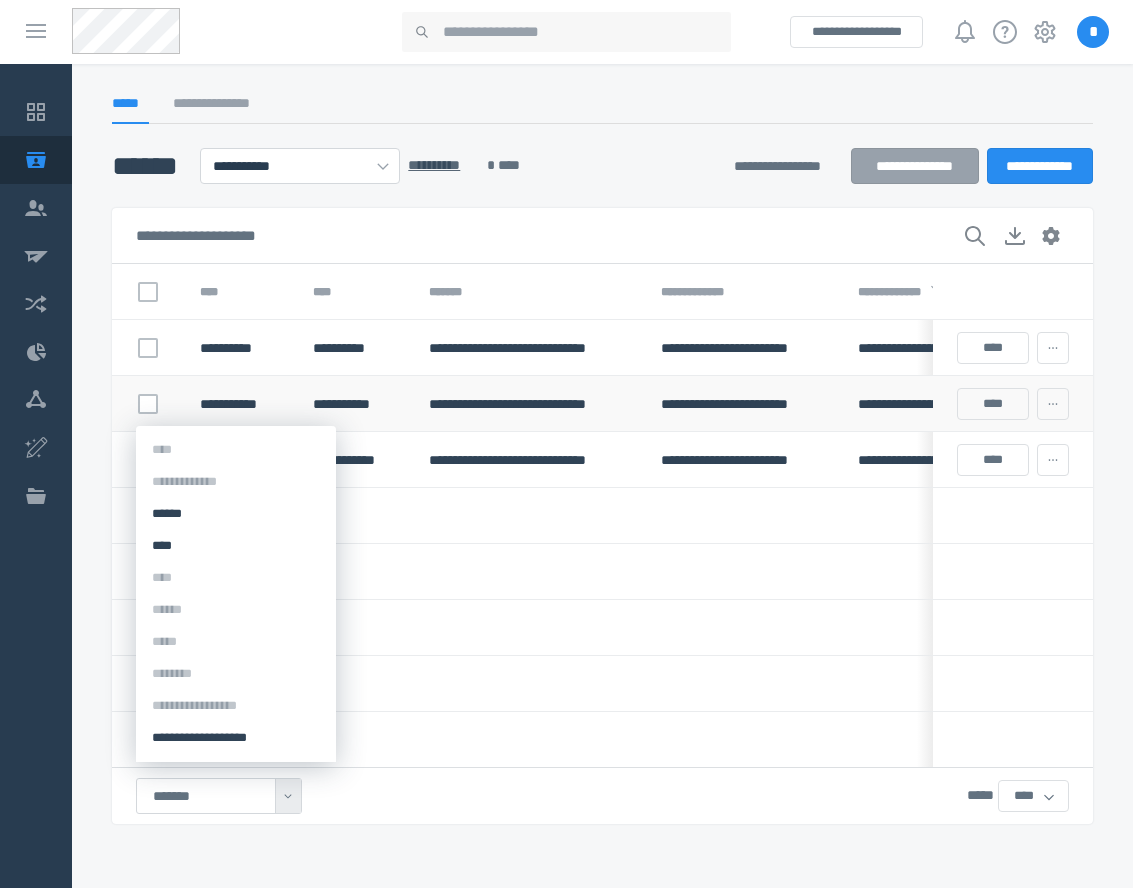click on "**********" at bounding box center (240, 404) 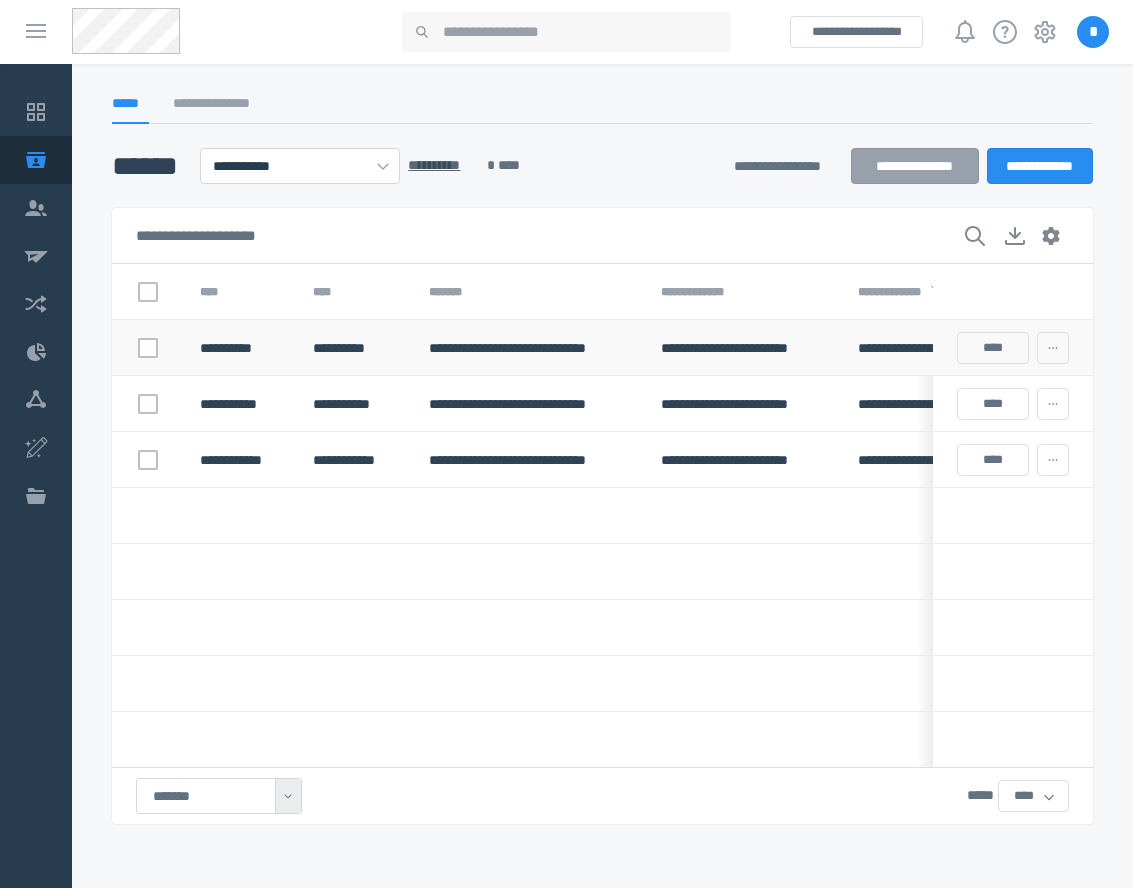click on "**********" at bounding box center [240, 348] 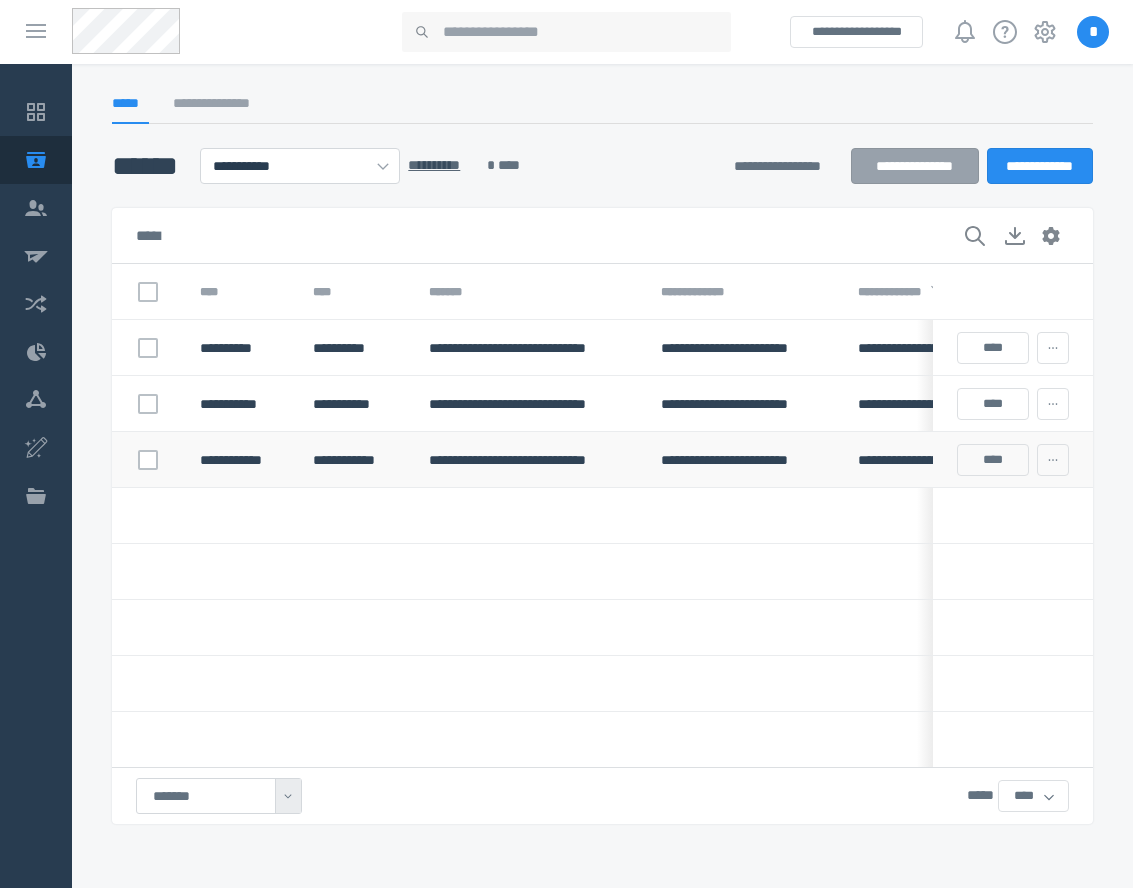 click on "**********" at bounding box center [240, 460] 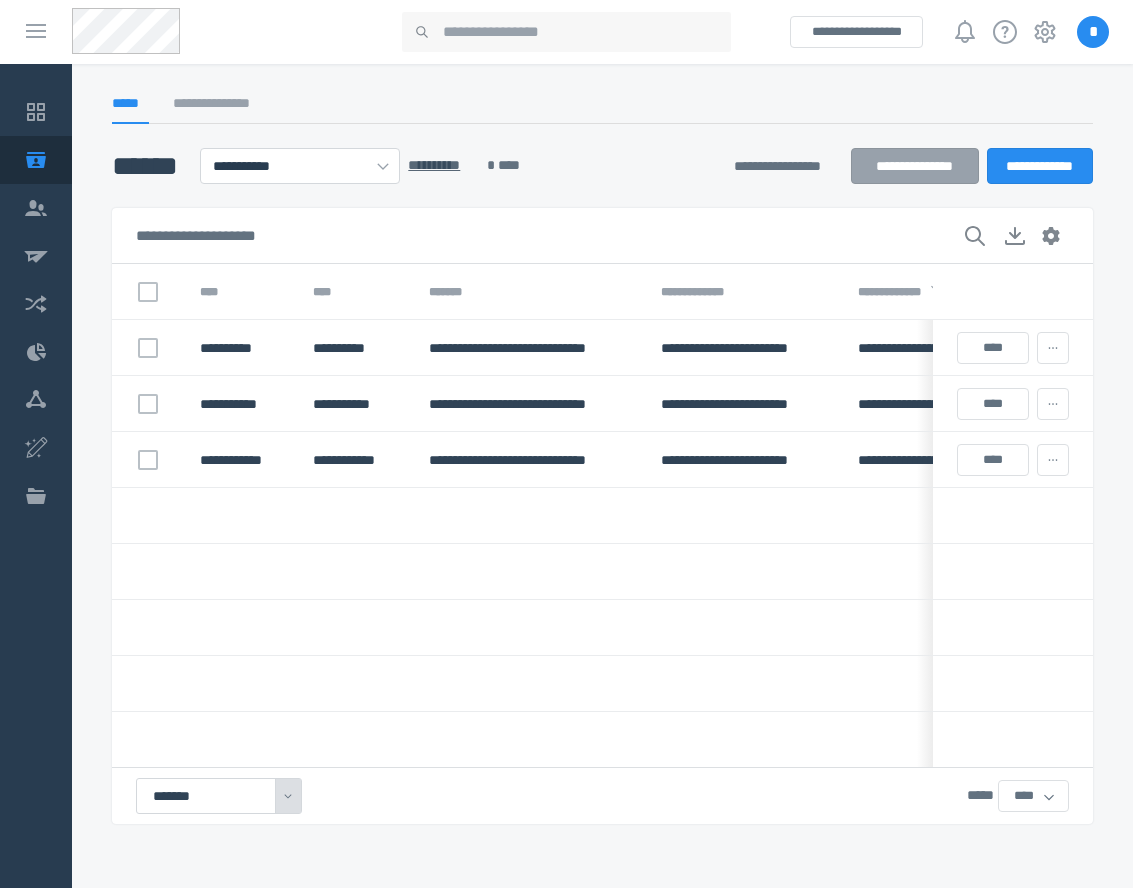 click on "*******" at bounding box center (219, 796) 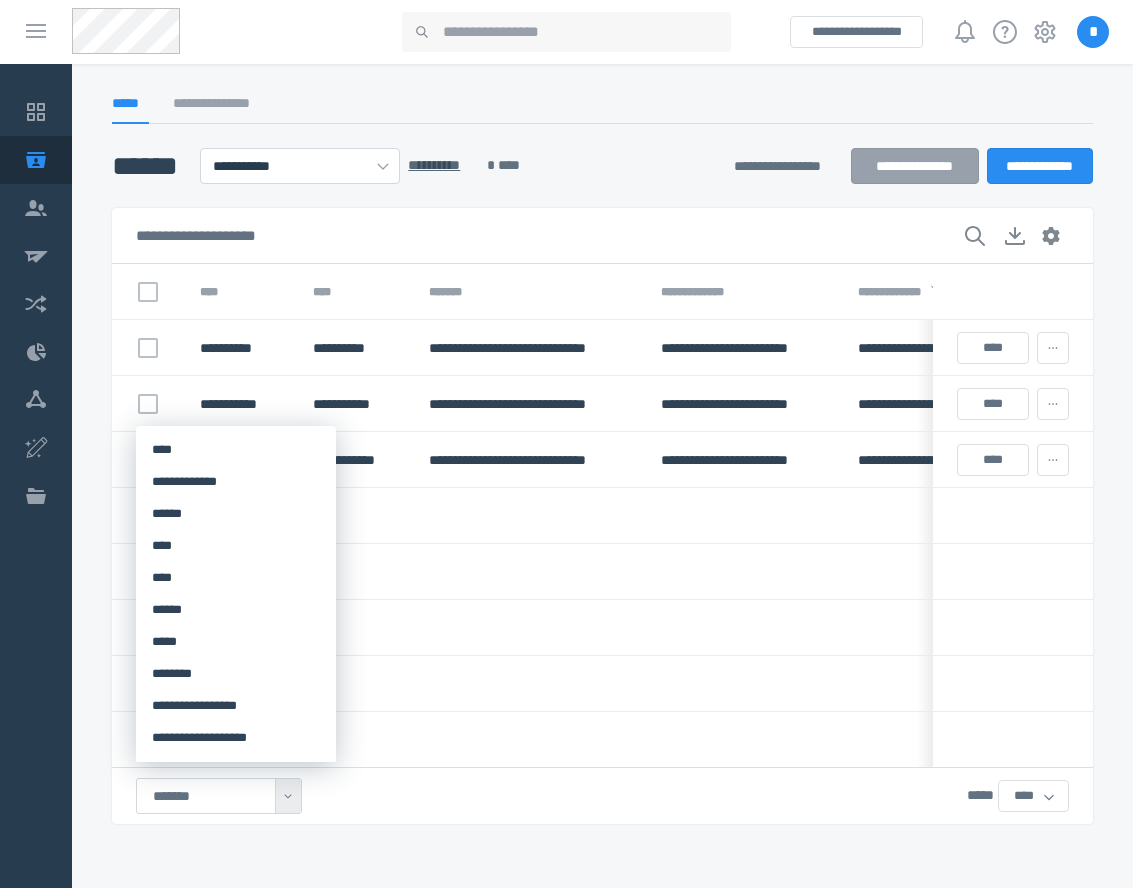 click at bounding box center [529, 628] 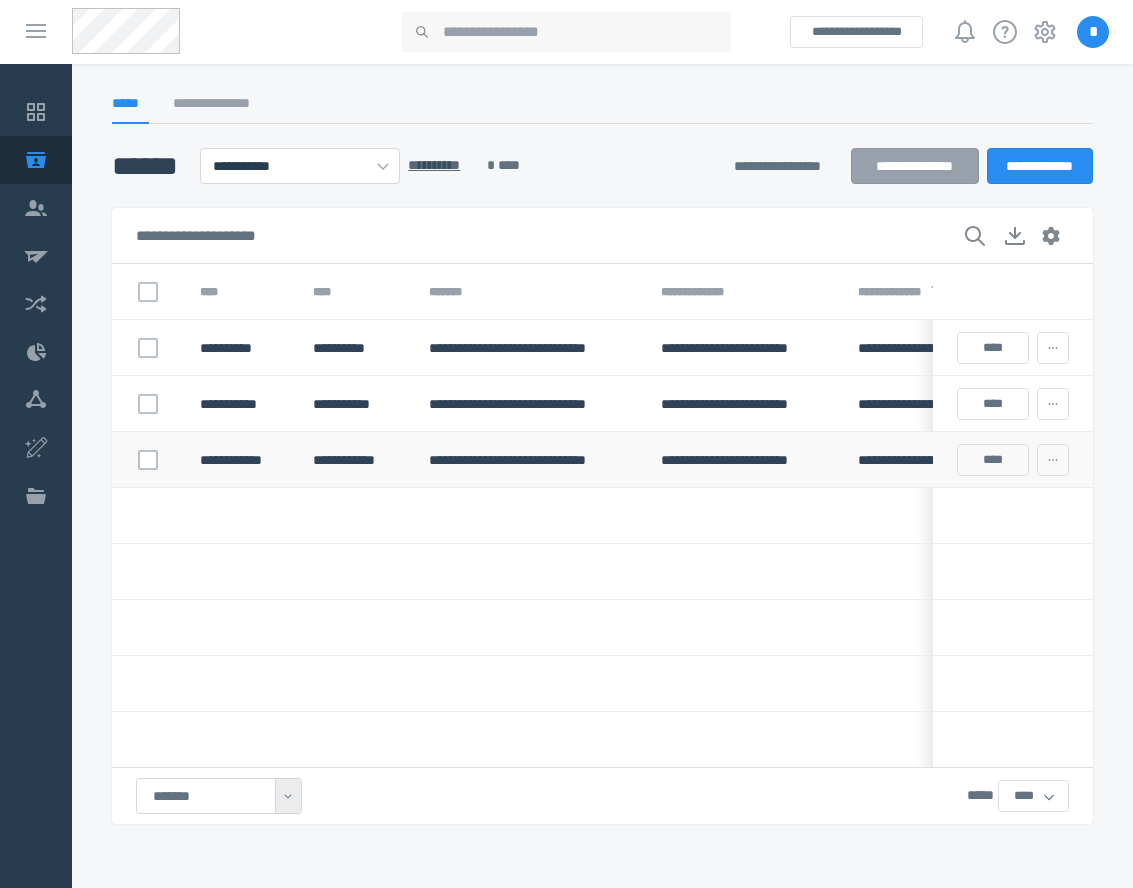 click on "**********" at bounding box center [240, 460] 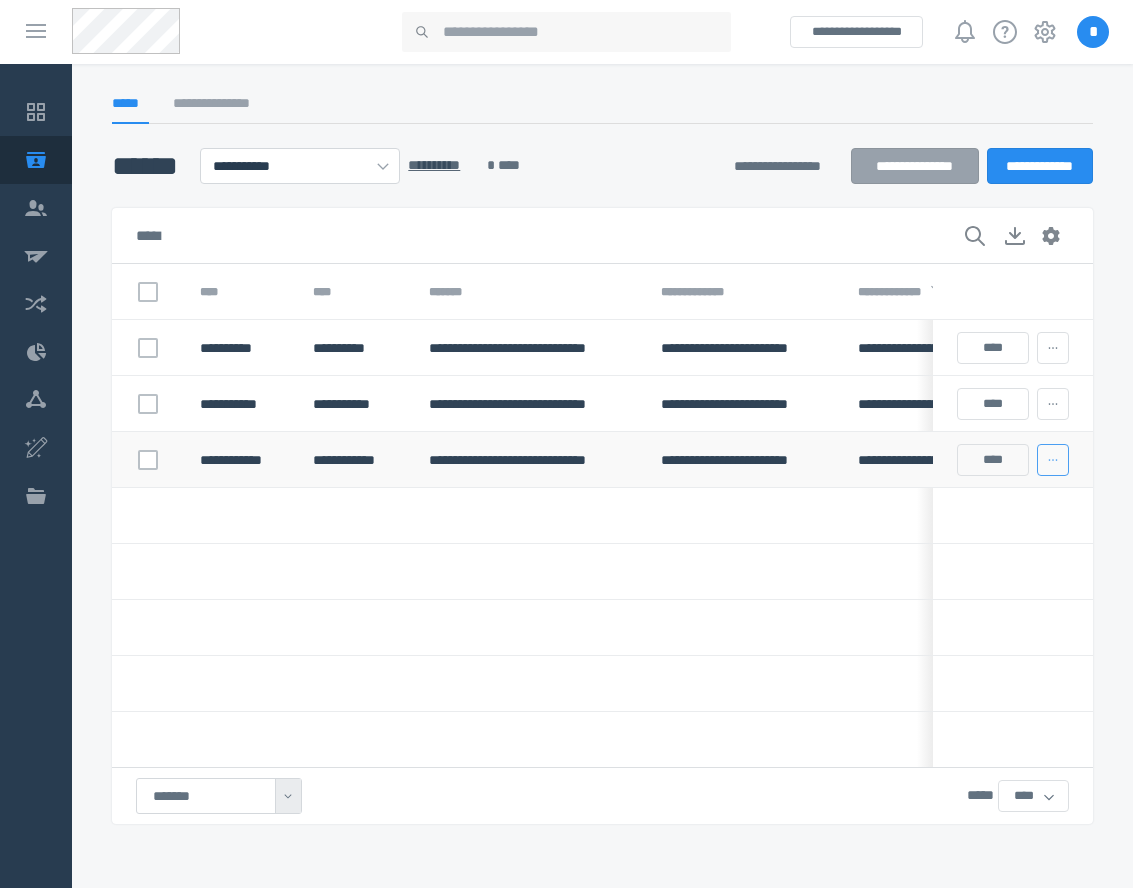 click at bounding box center (1053, 460) 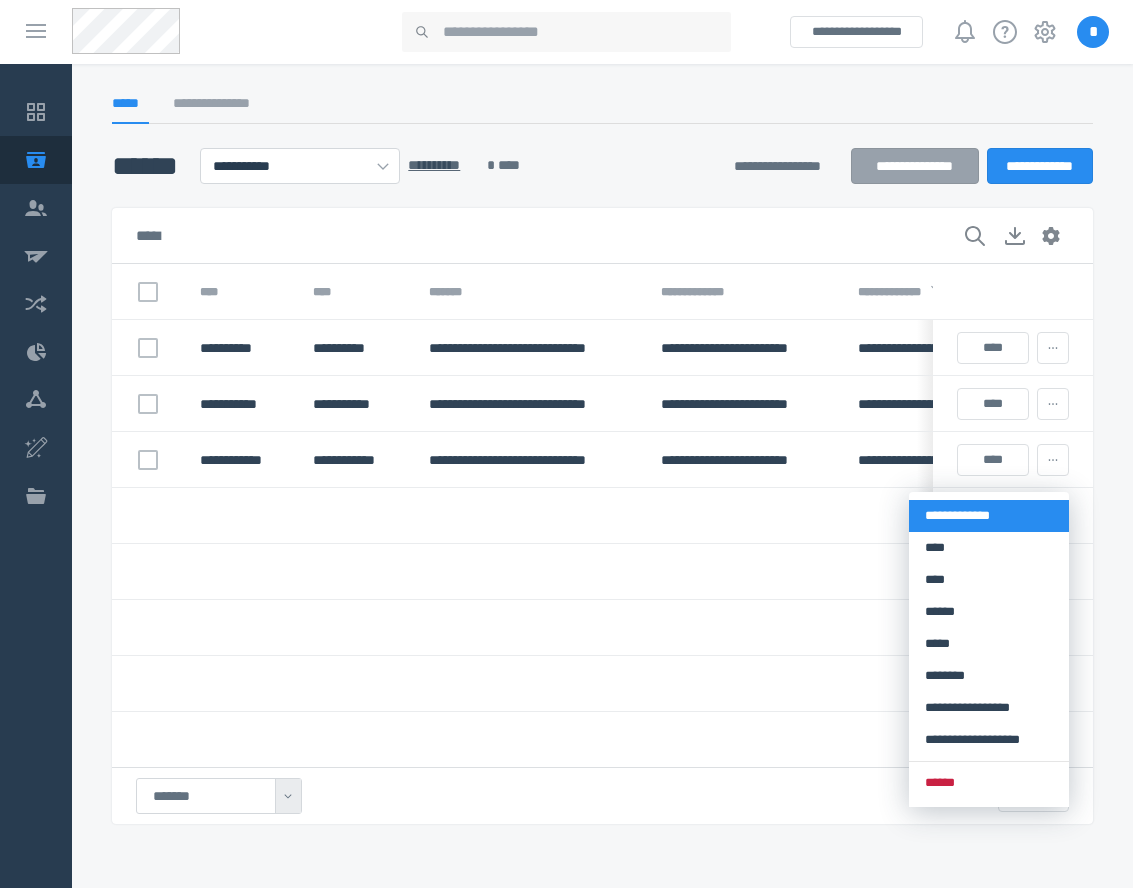 click on "**********" at bounding box center (989, 516) 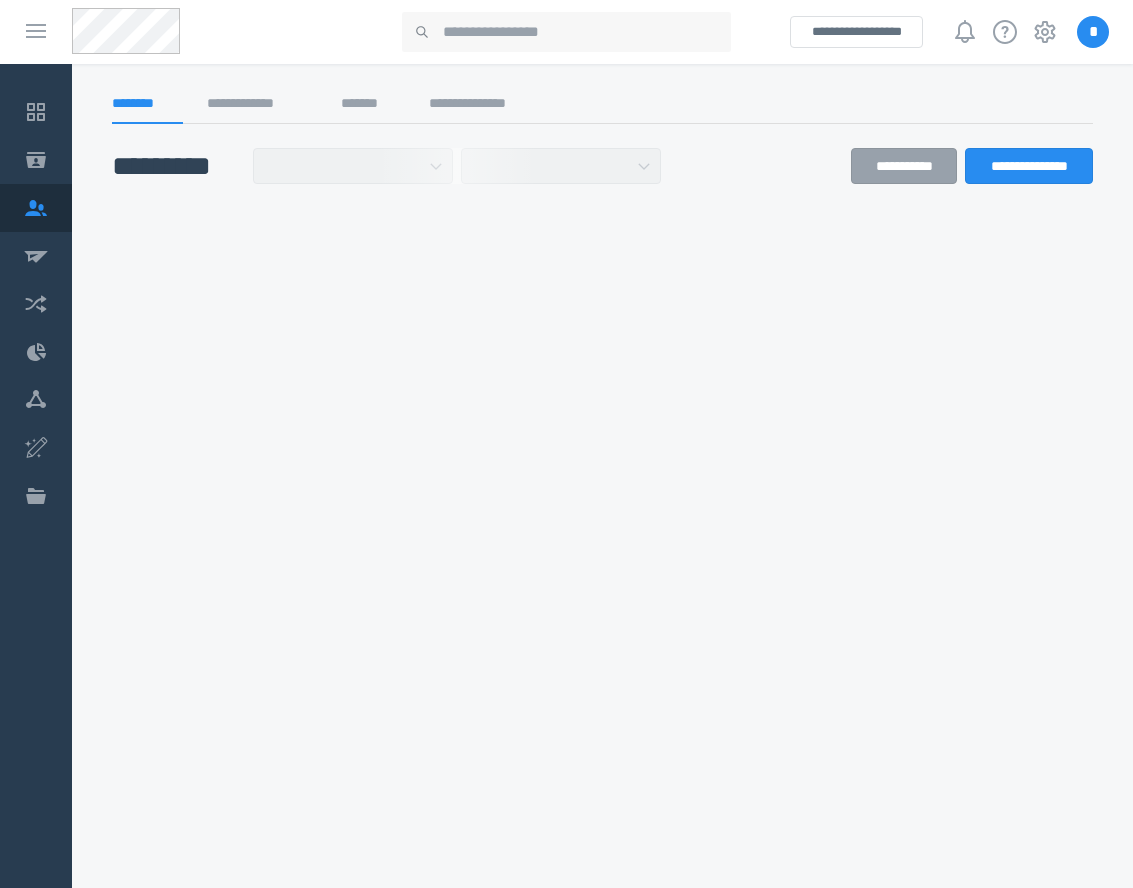 select on "******" 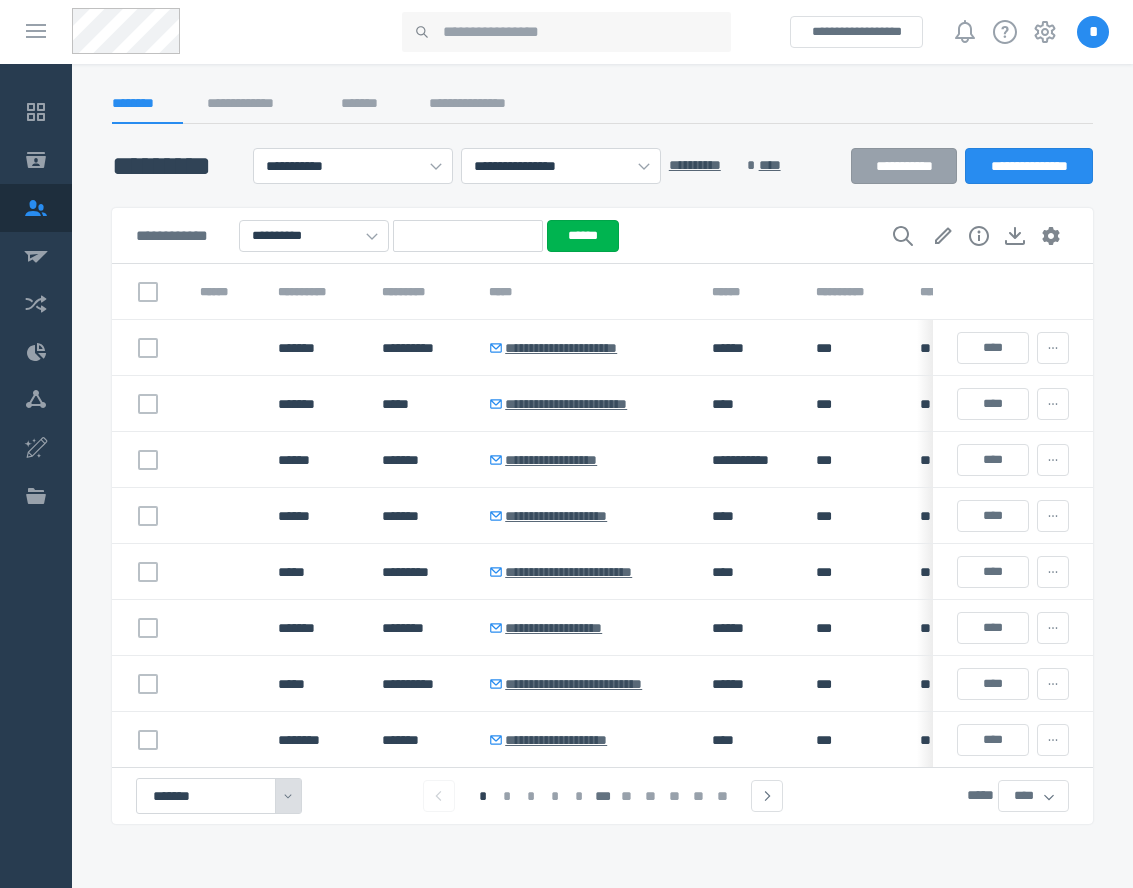 click on "*******" at bounding box center (219, 796) 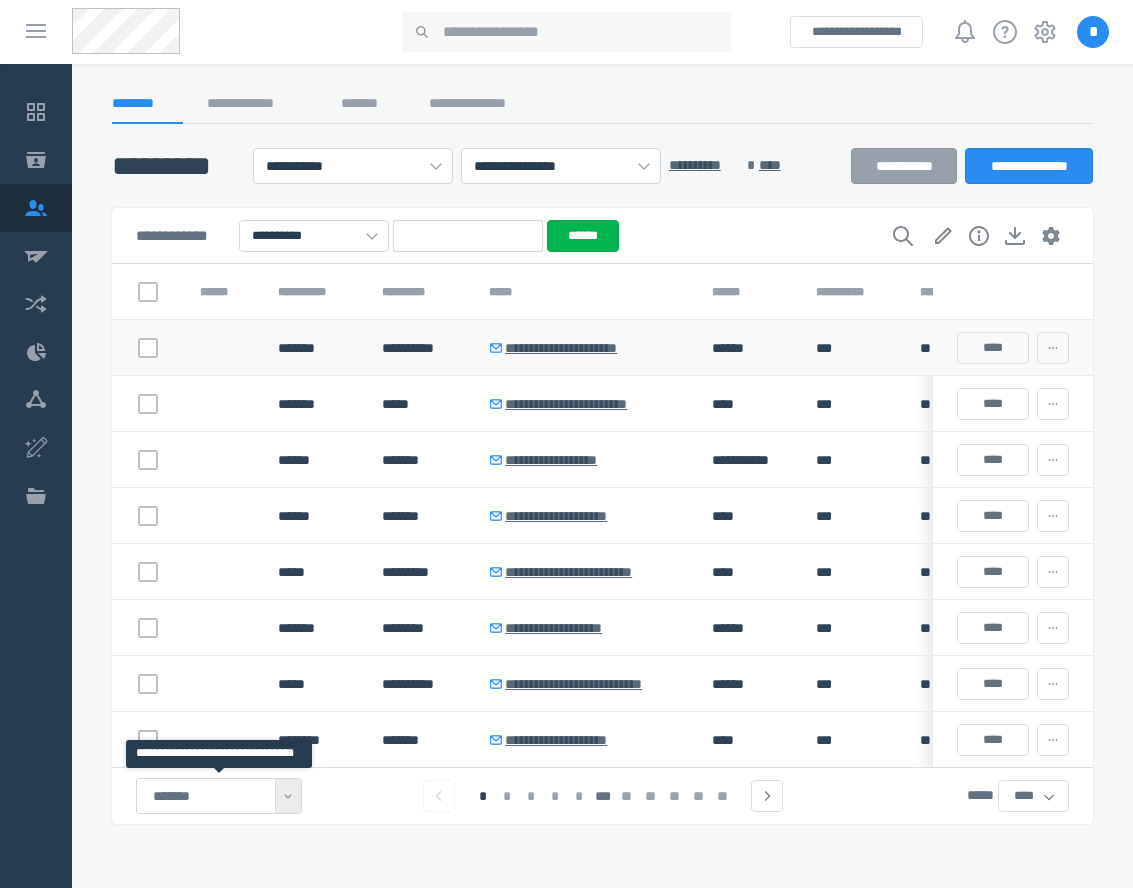 click at bounding box center [223, 348] 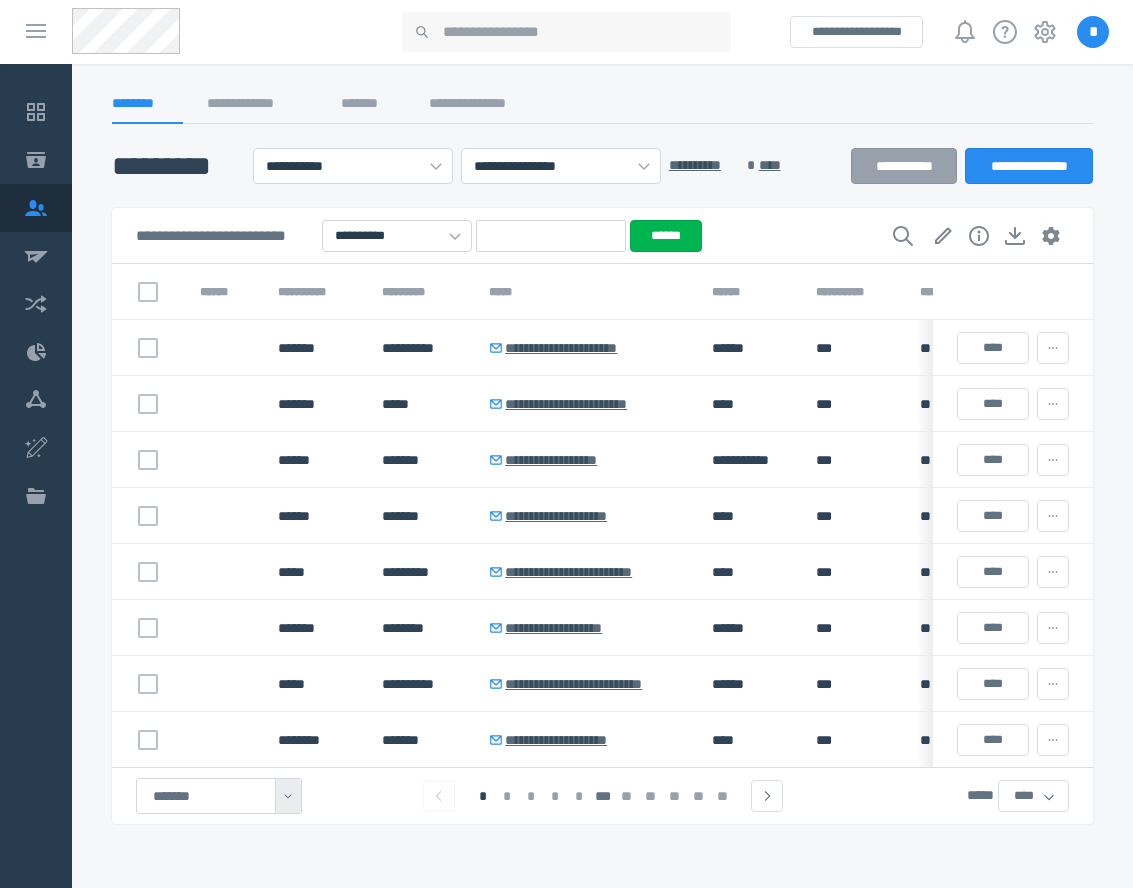 click on "******* * * * * * *** ** ** ** ** ** **** * ****" at bounding box center [602, 796] 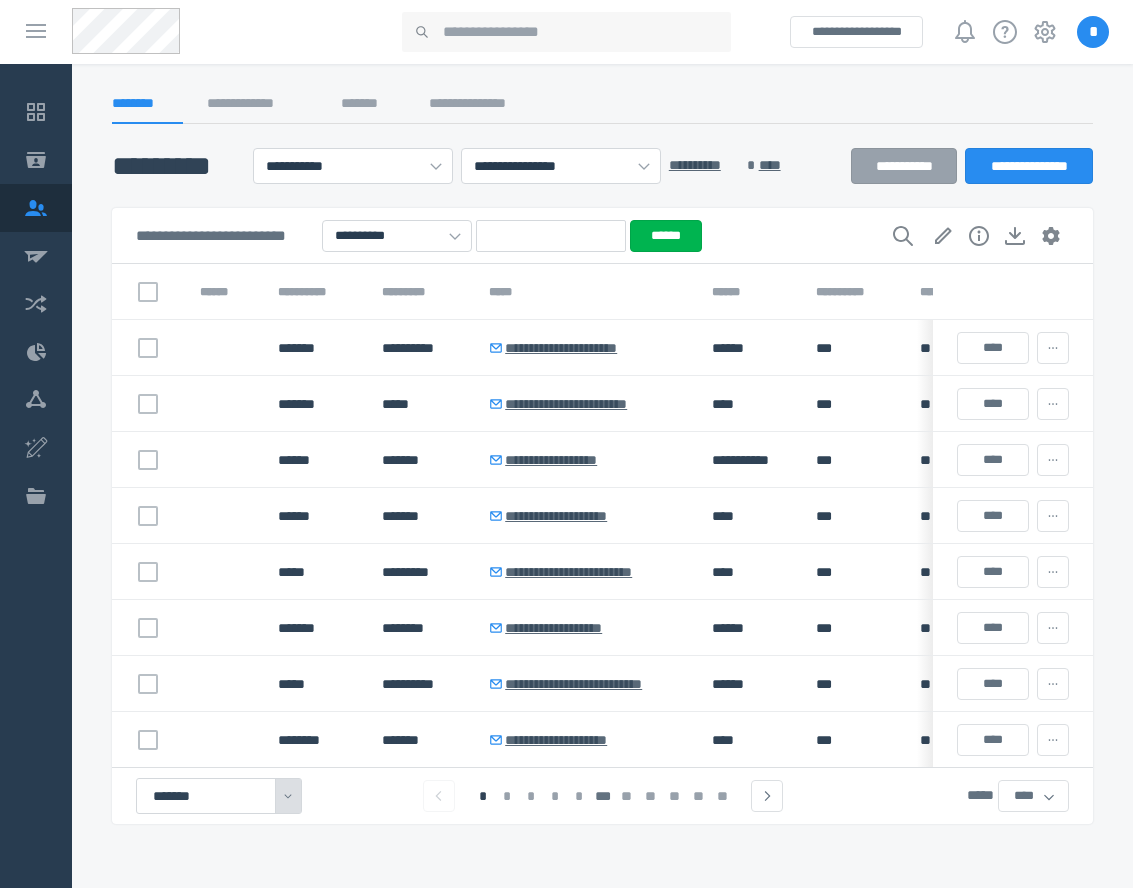 click on "*******" at bounding box center [219, 796] 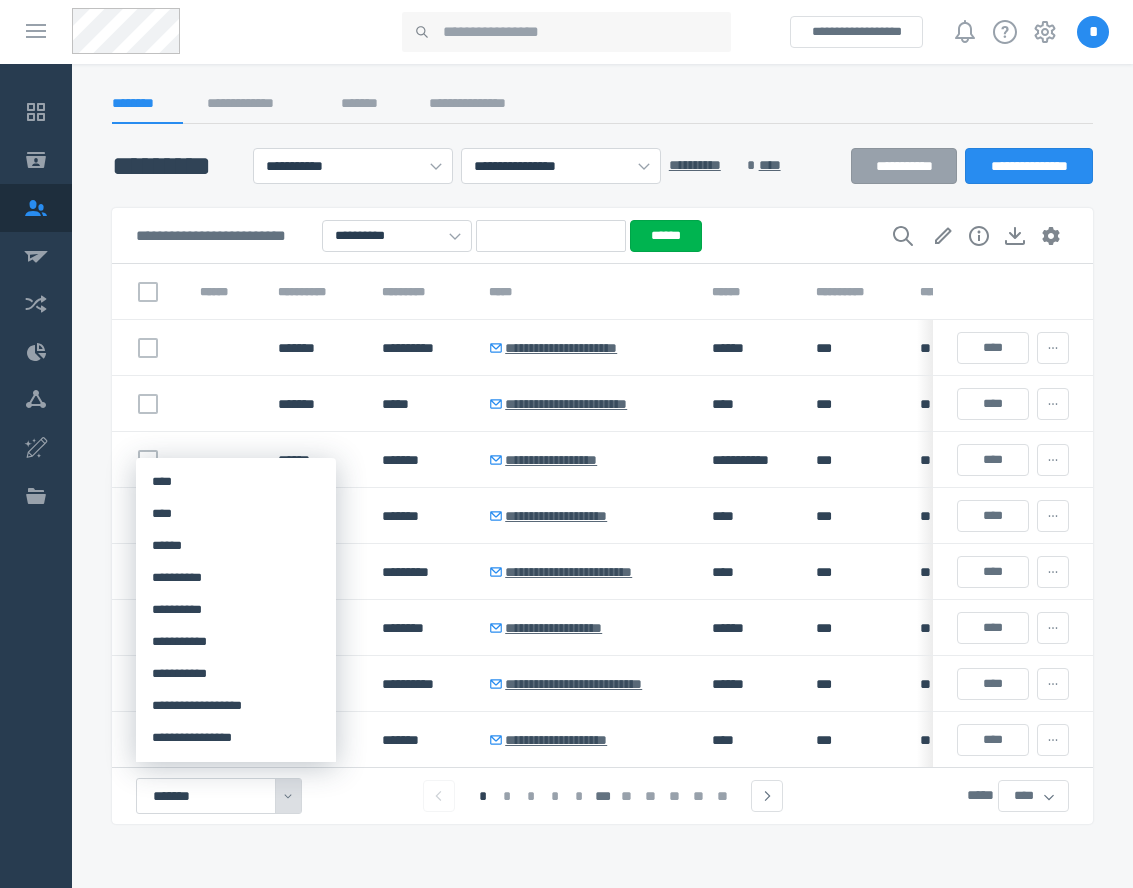 click on "*******" at bounding box center (219, 796) 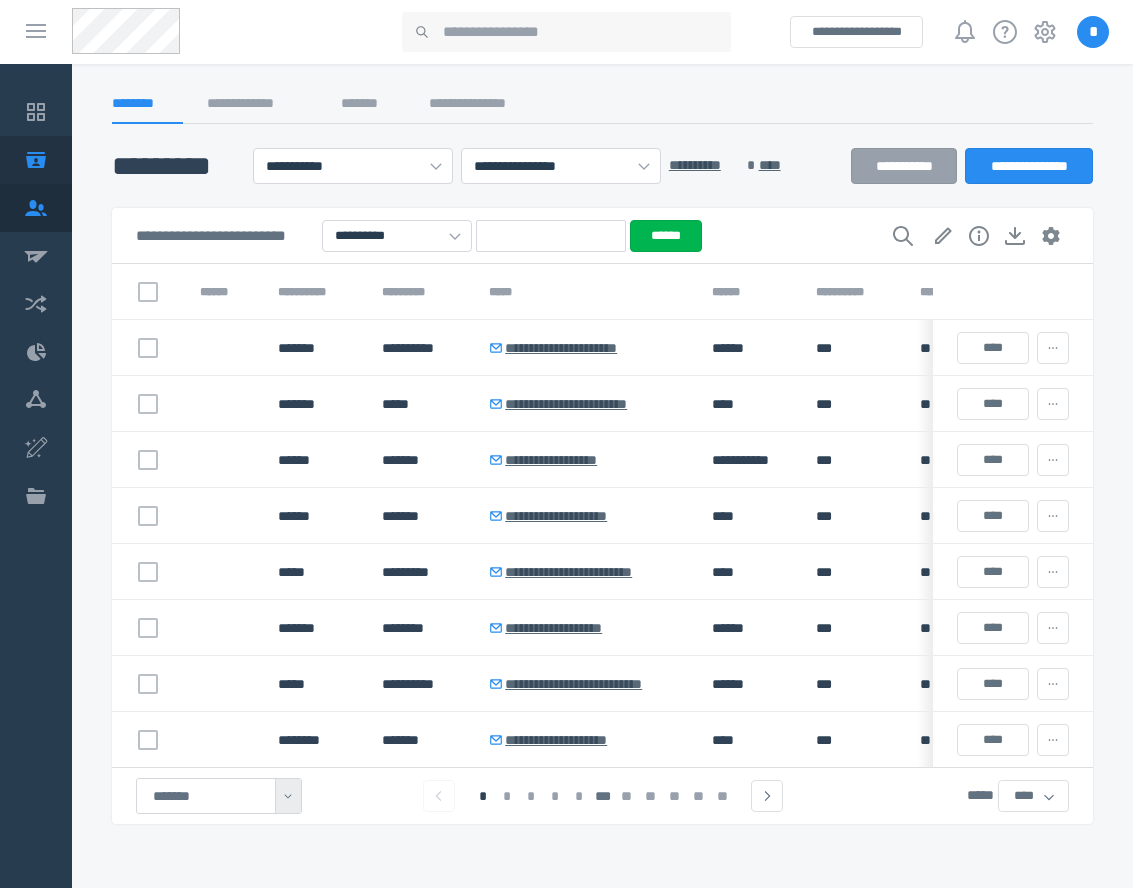 click 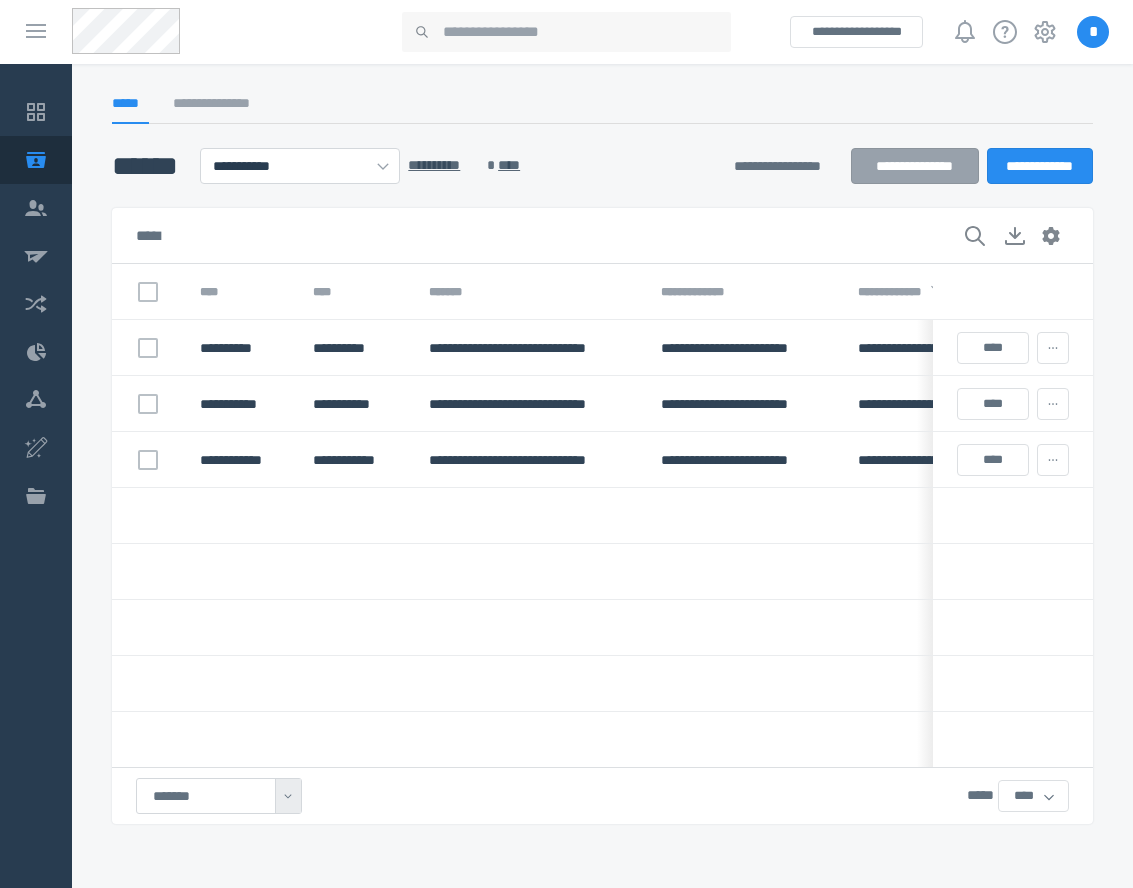 click at bounding box center [529, 684] 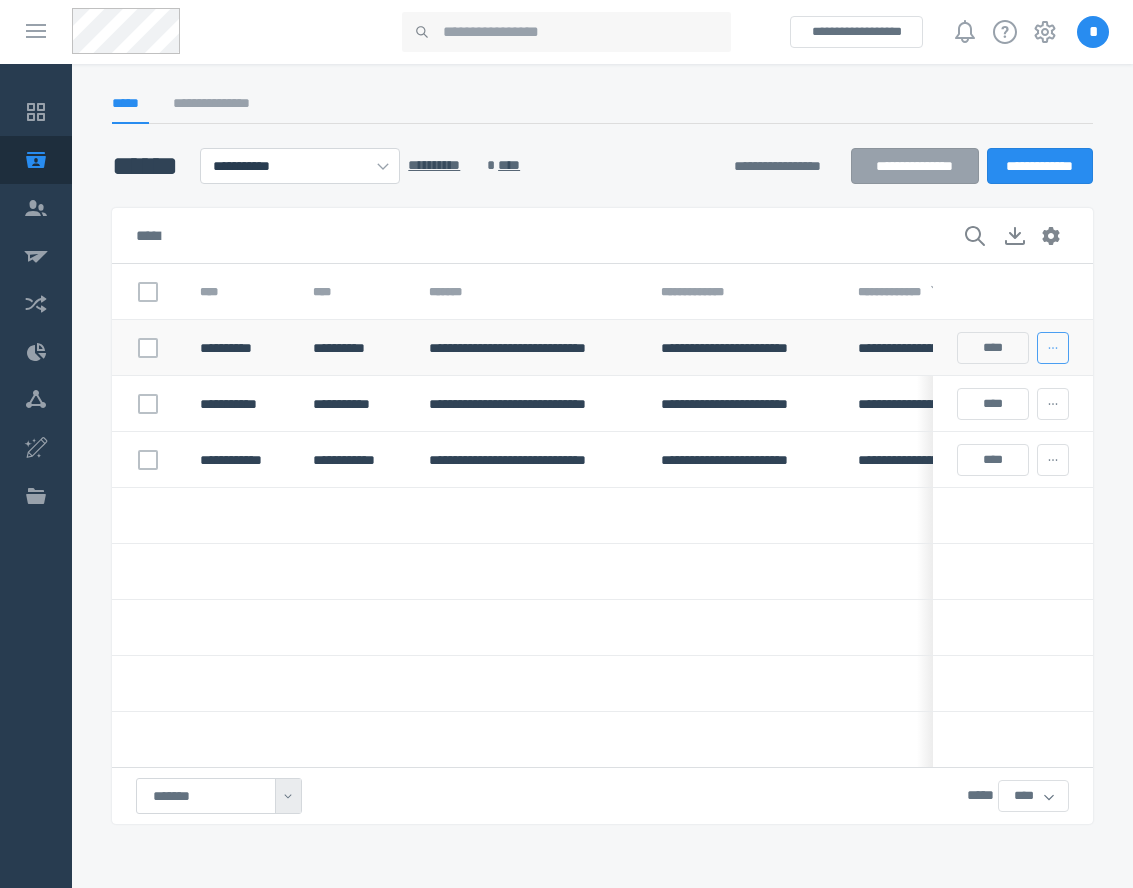 click at bounding box center [1053, 348] 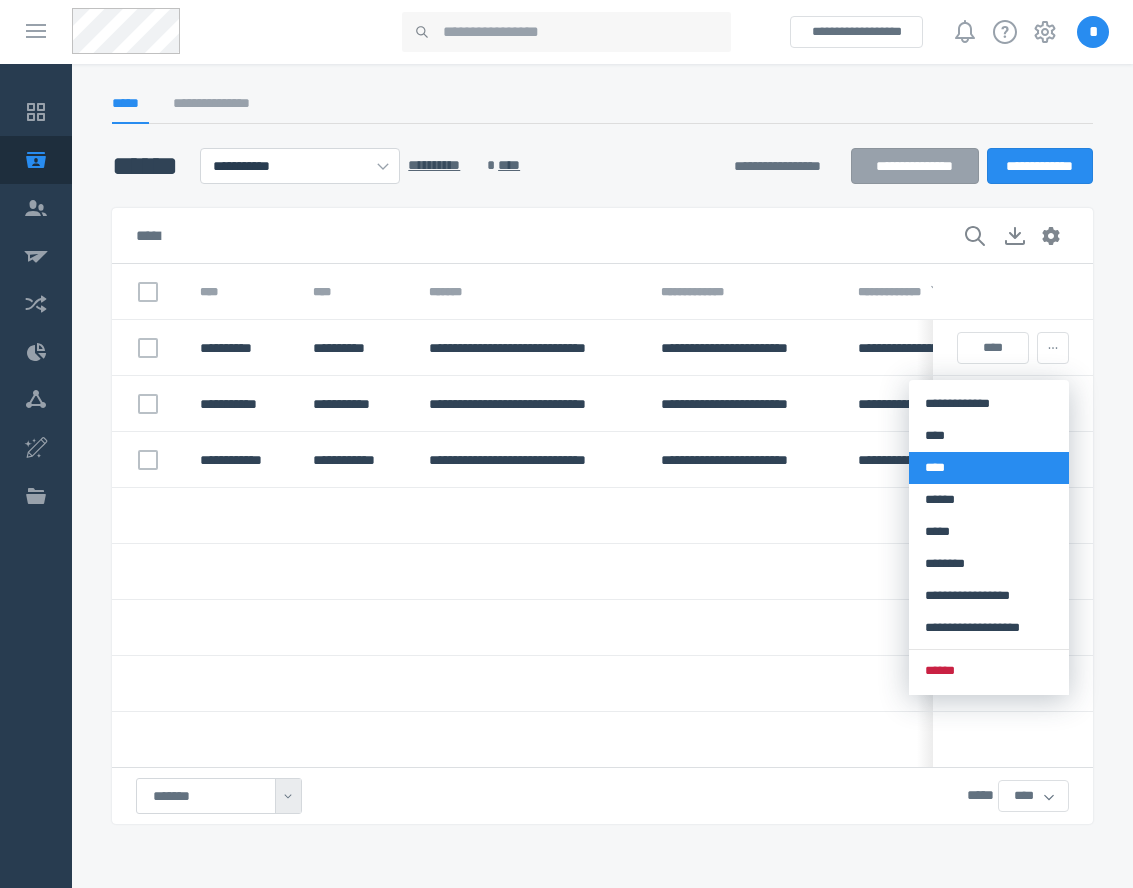 click on "****" at bounding box center (989, 468) 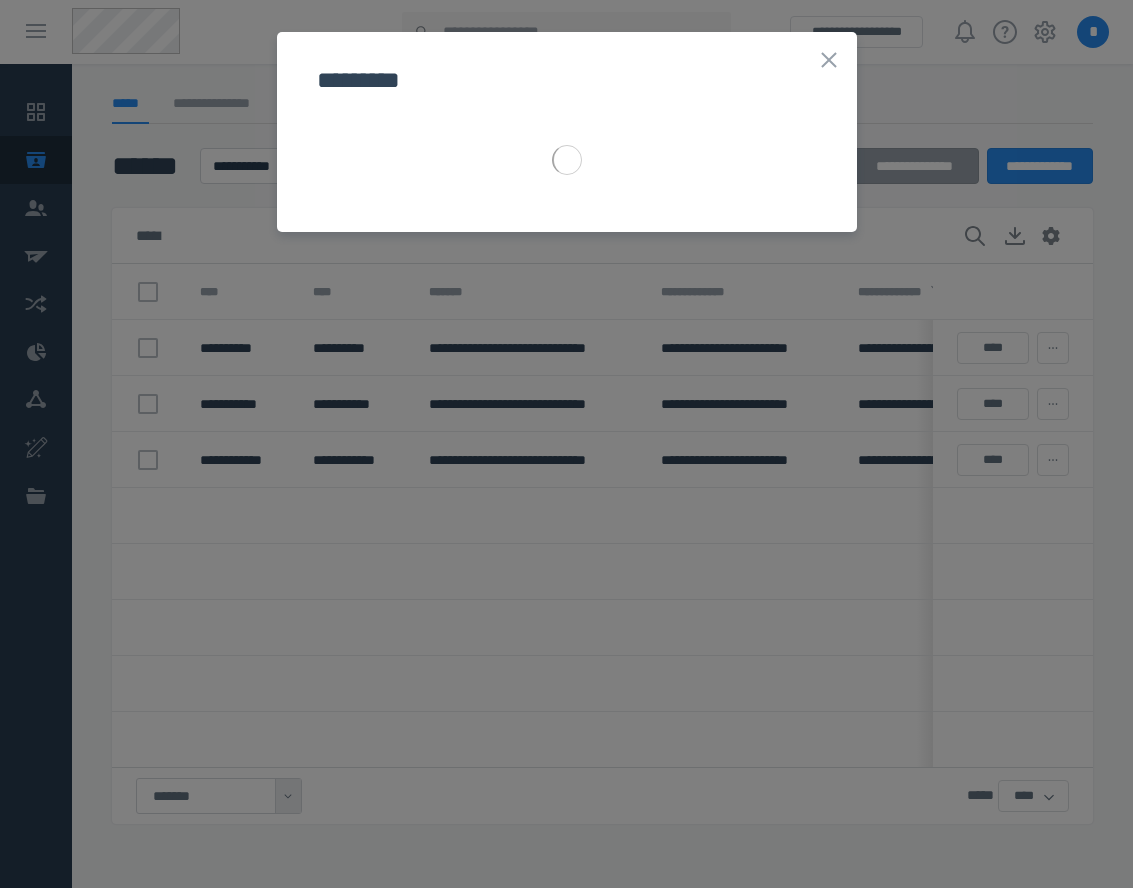 select on "******" 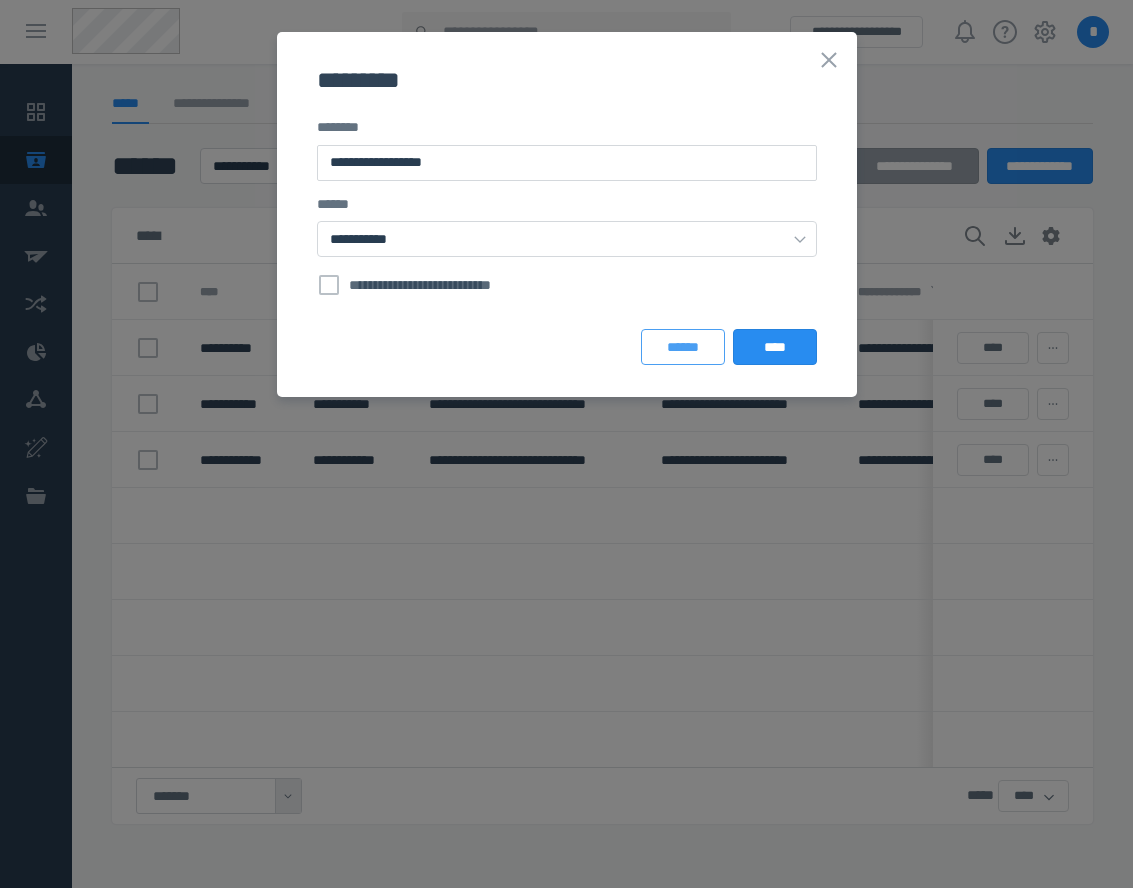 click on "******" at bounding box center [683, 347] 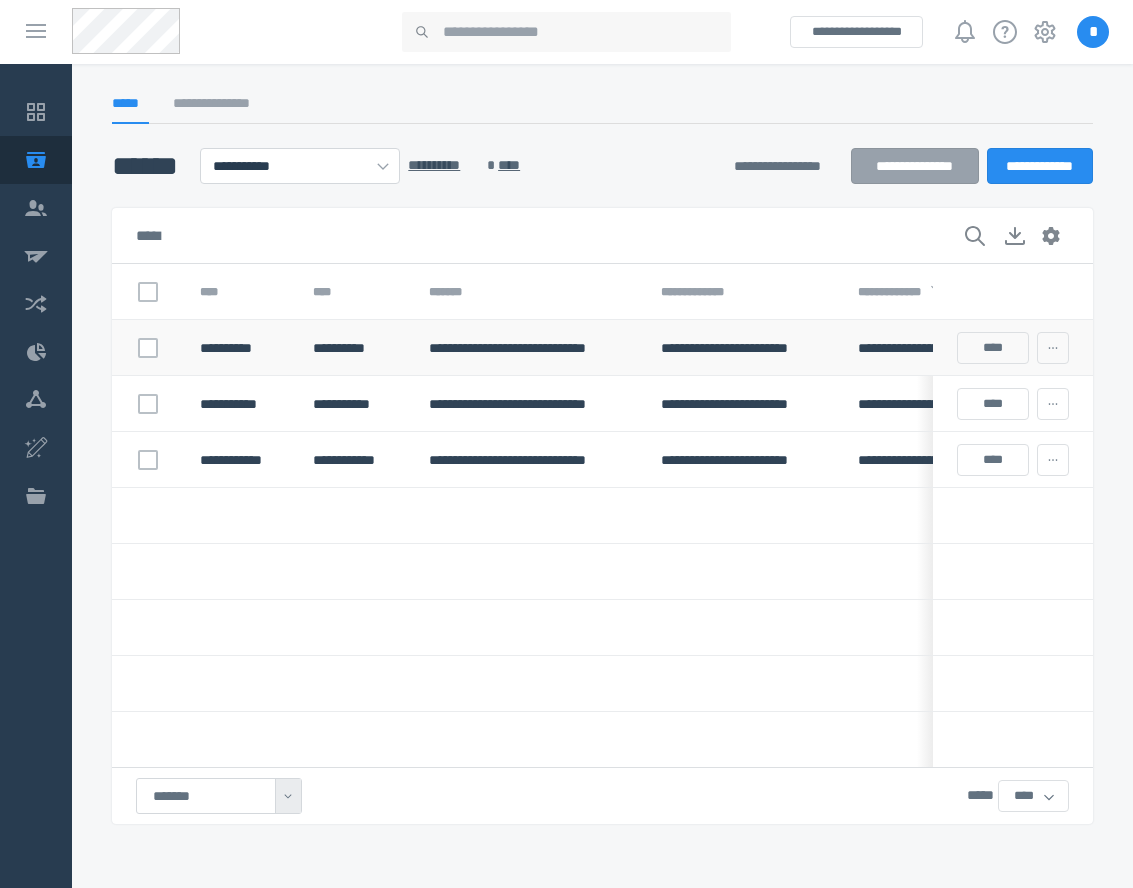 click on "**********" at bounding box center [354, 348] 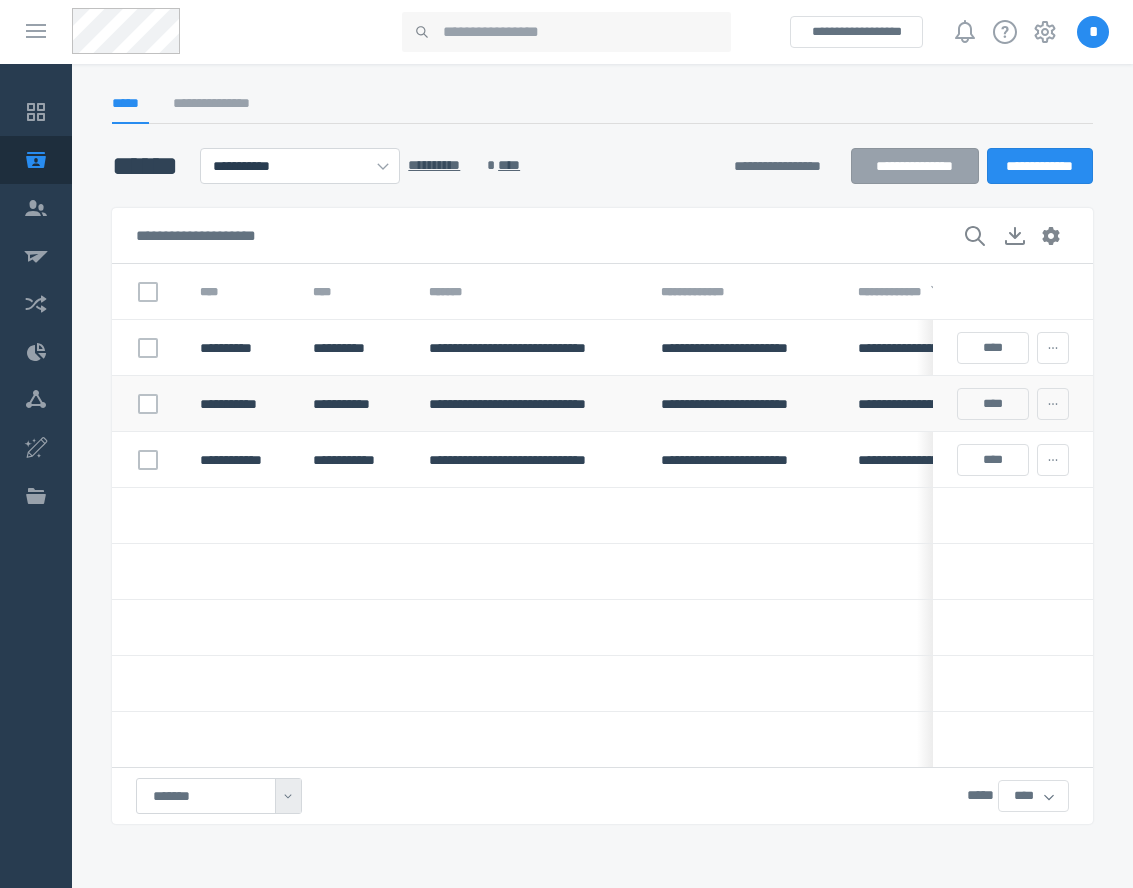 click on "**********" at bounding box center [354, 404] 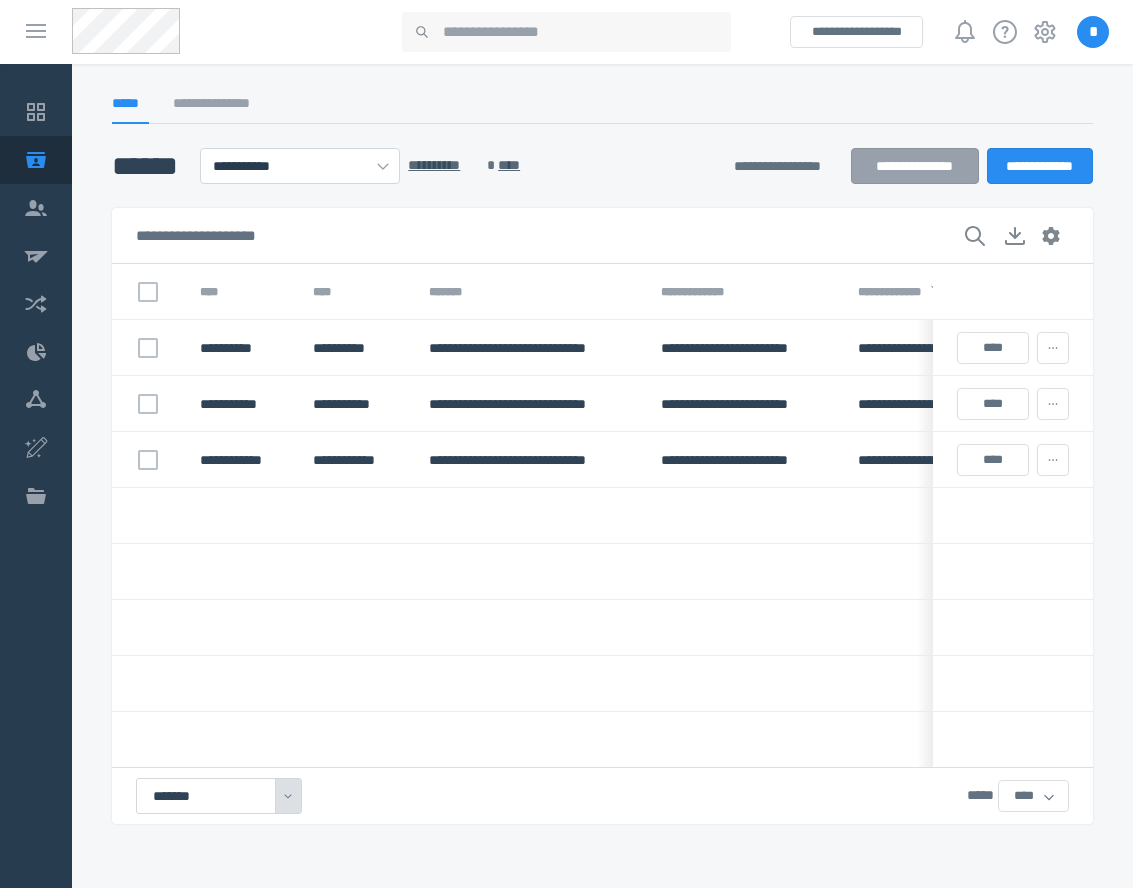 click on "*******" at bounding box center (219, 796) 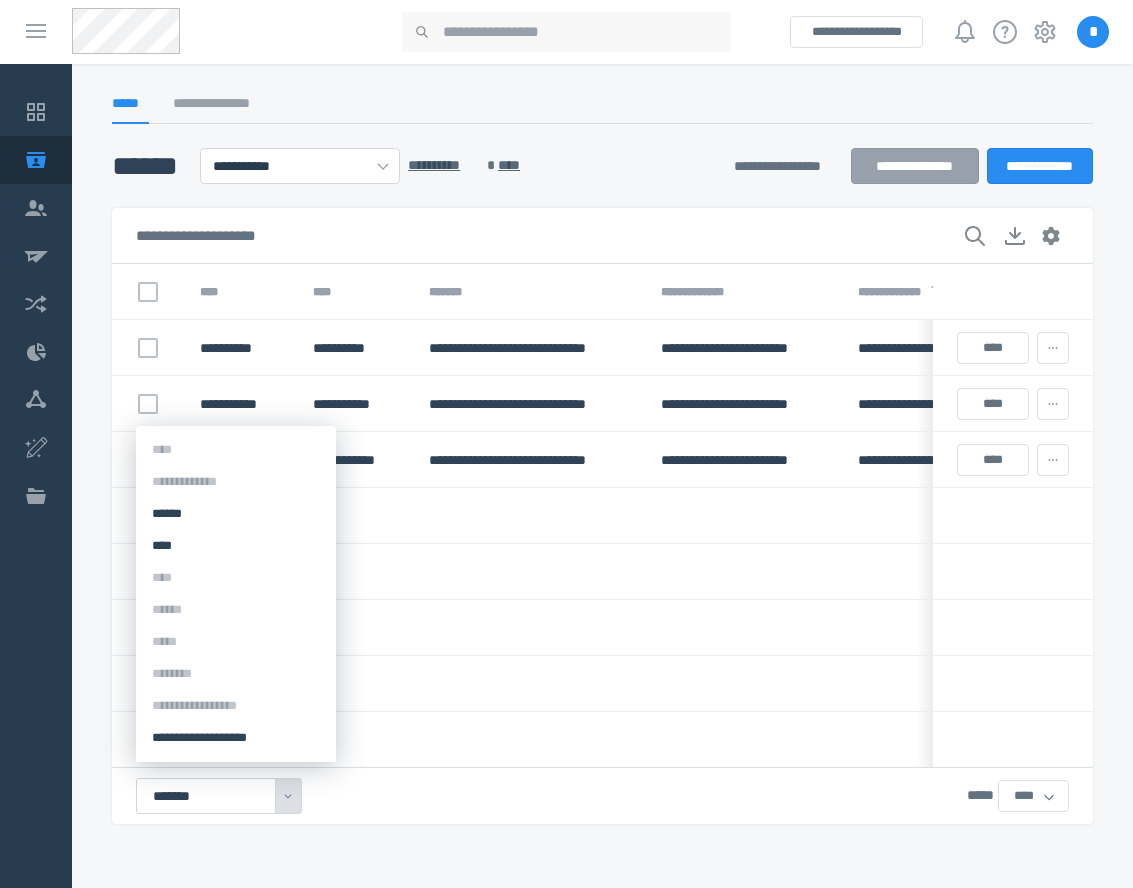 click on "*******" at bounding box center (219, 796) 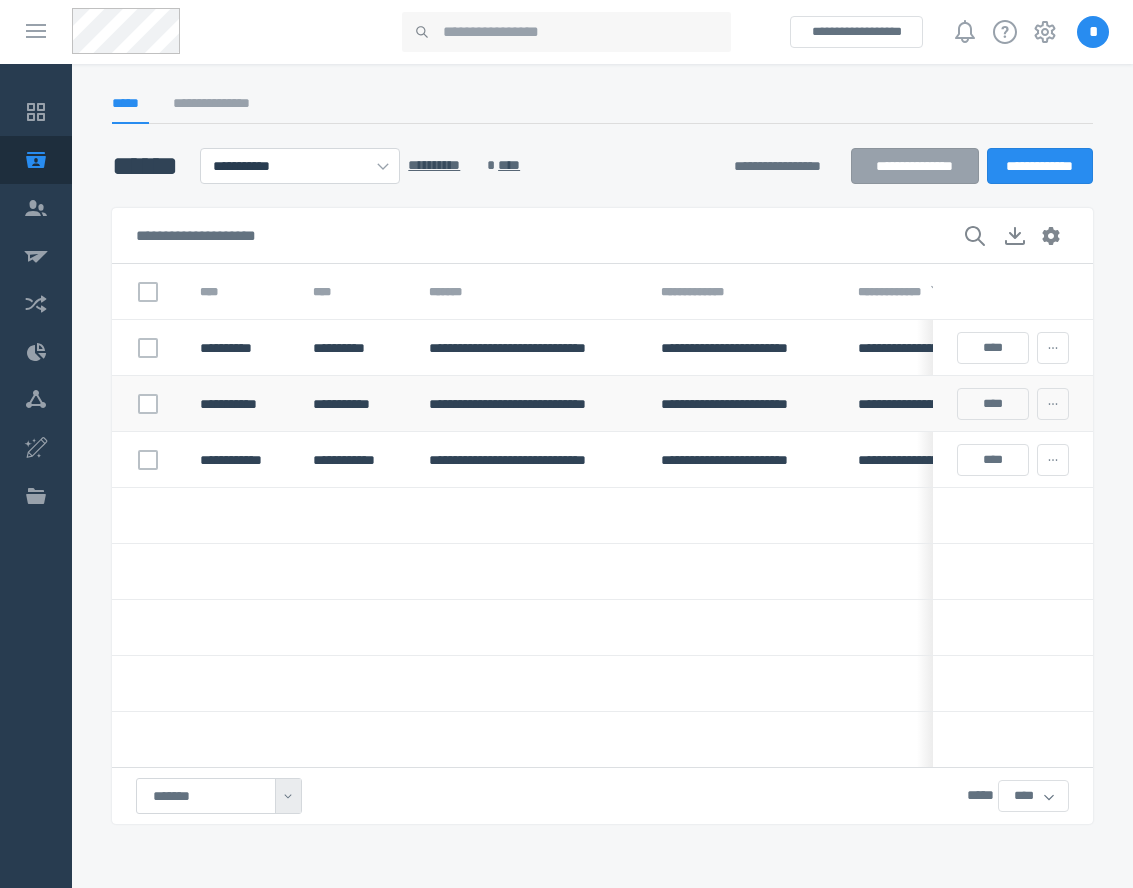 click at bounding box center (148, 404) 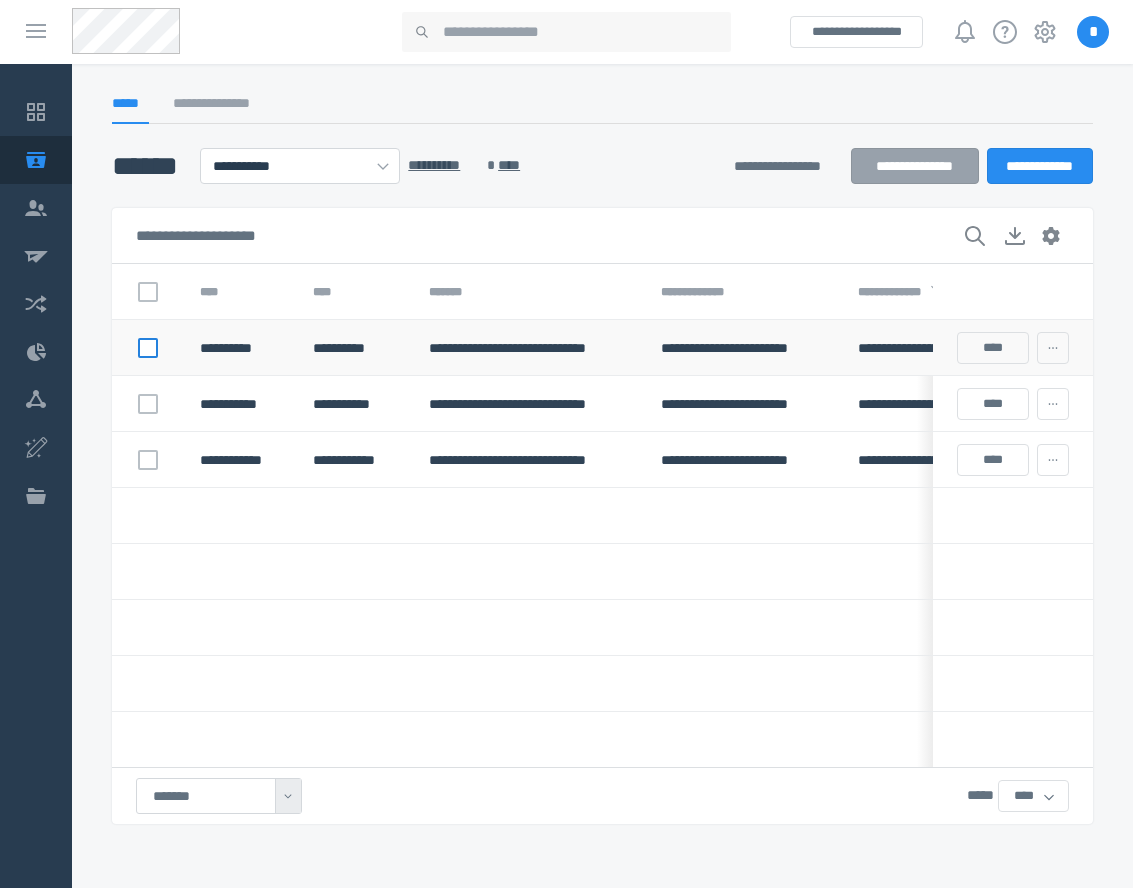 click at bounding box center (148, 348) 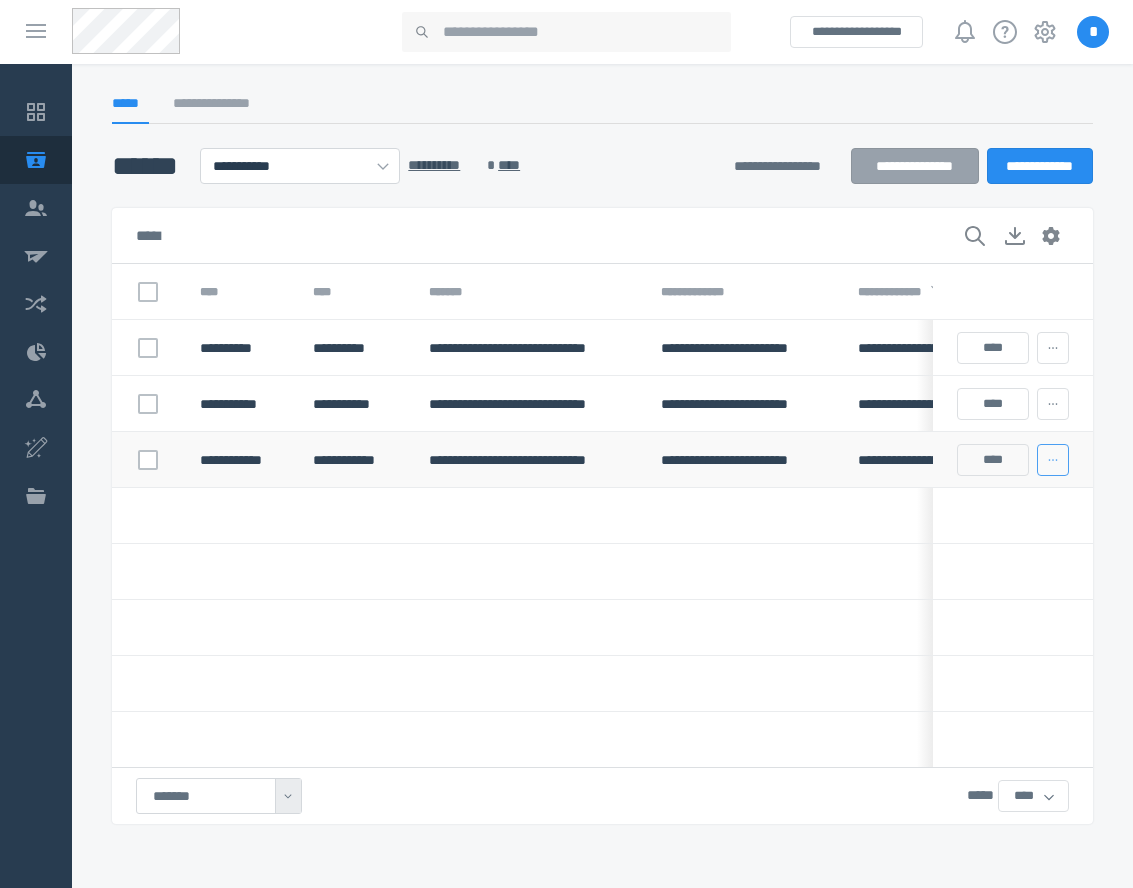 click 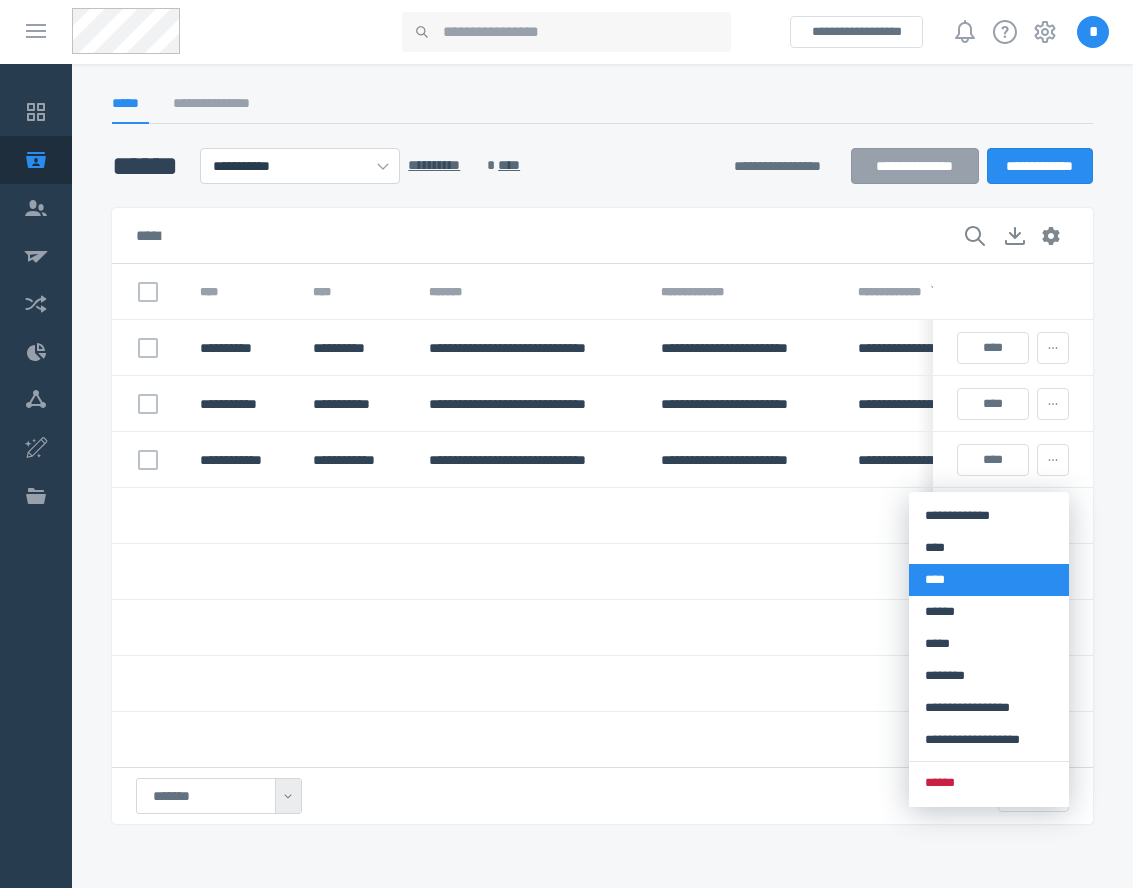click on "****" at bounding box center (989, 580) 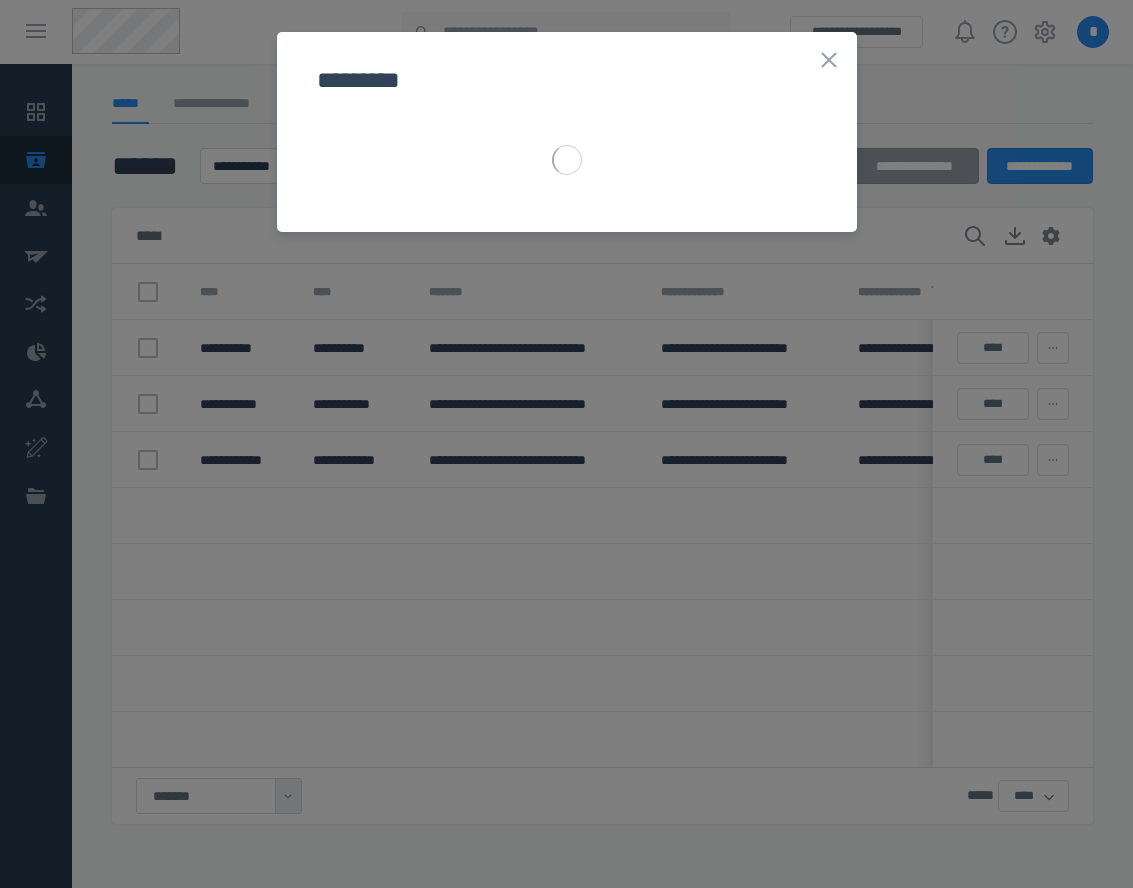 select on "******" 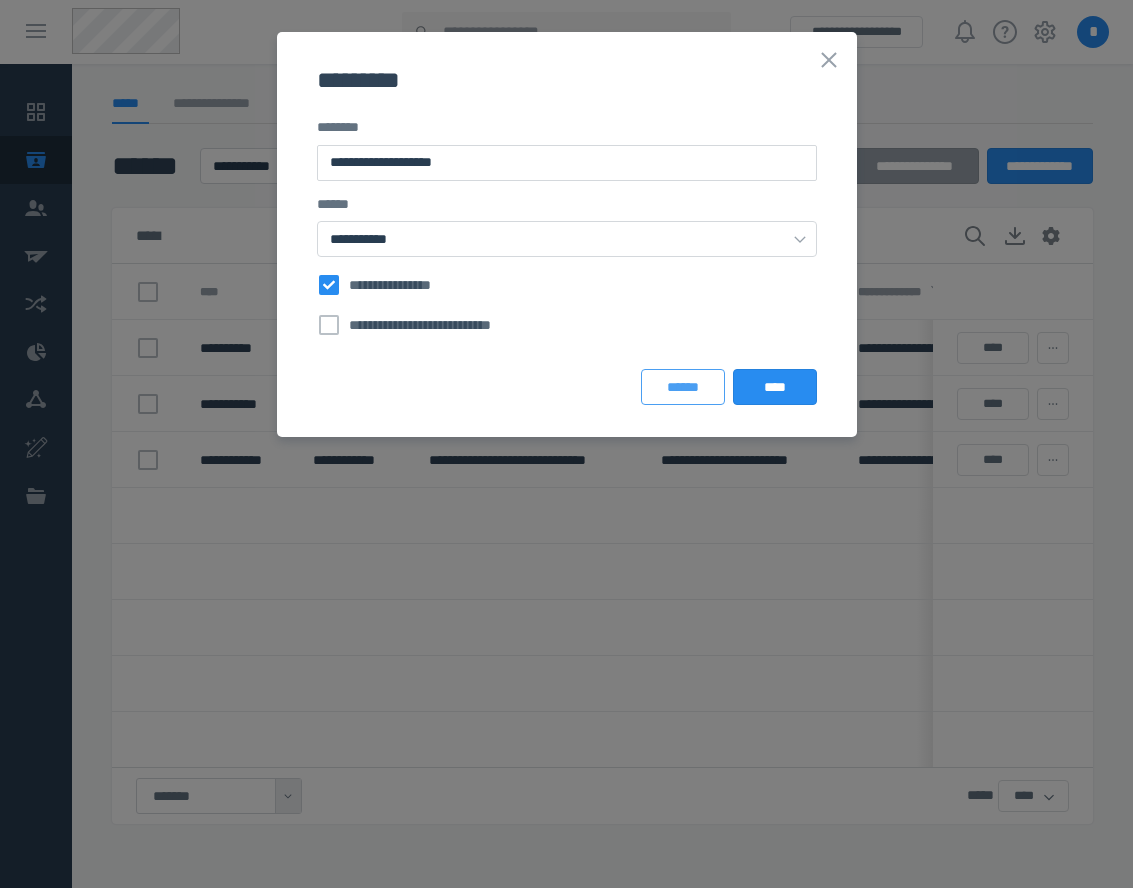 click on "******" at bounding box center [683, 387] 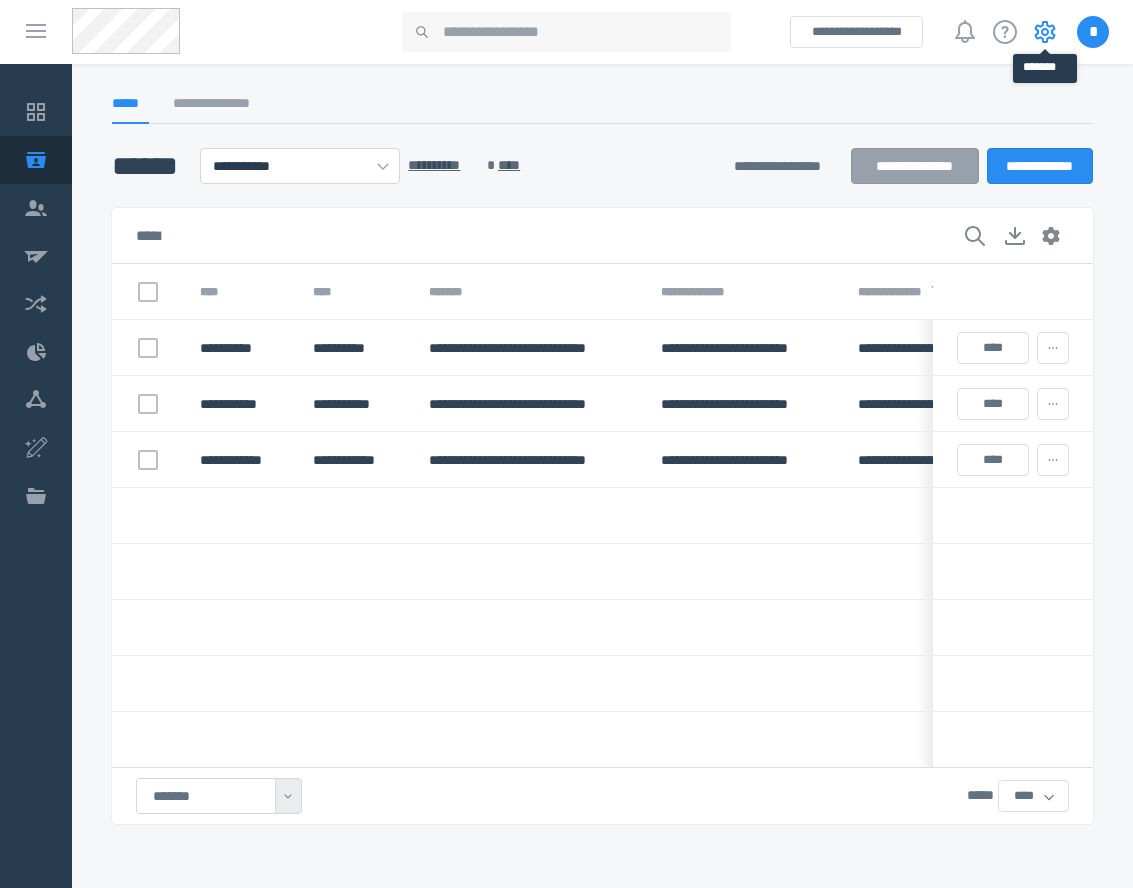 click 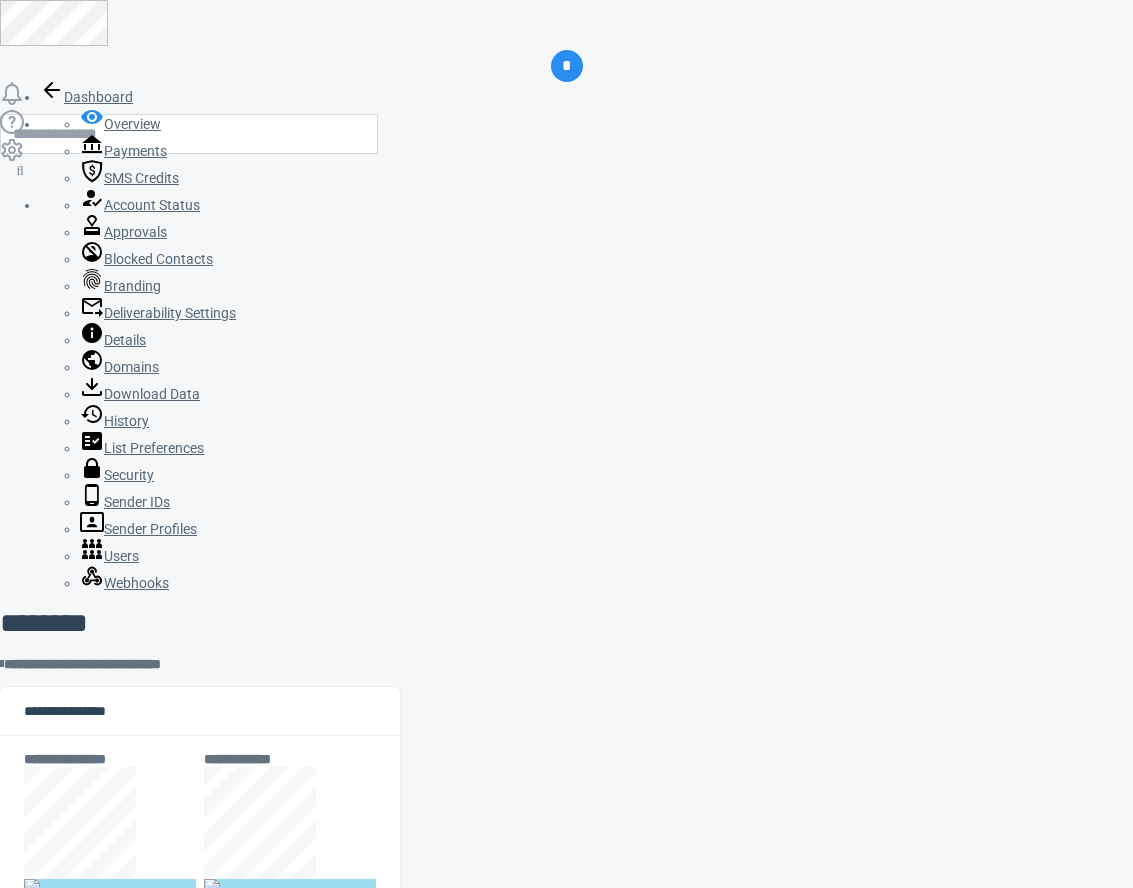 scroll, scrollTop: 0, scrollLeft: 0, axis: both 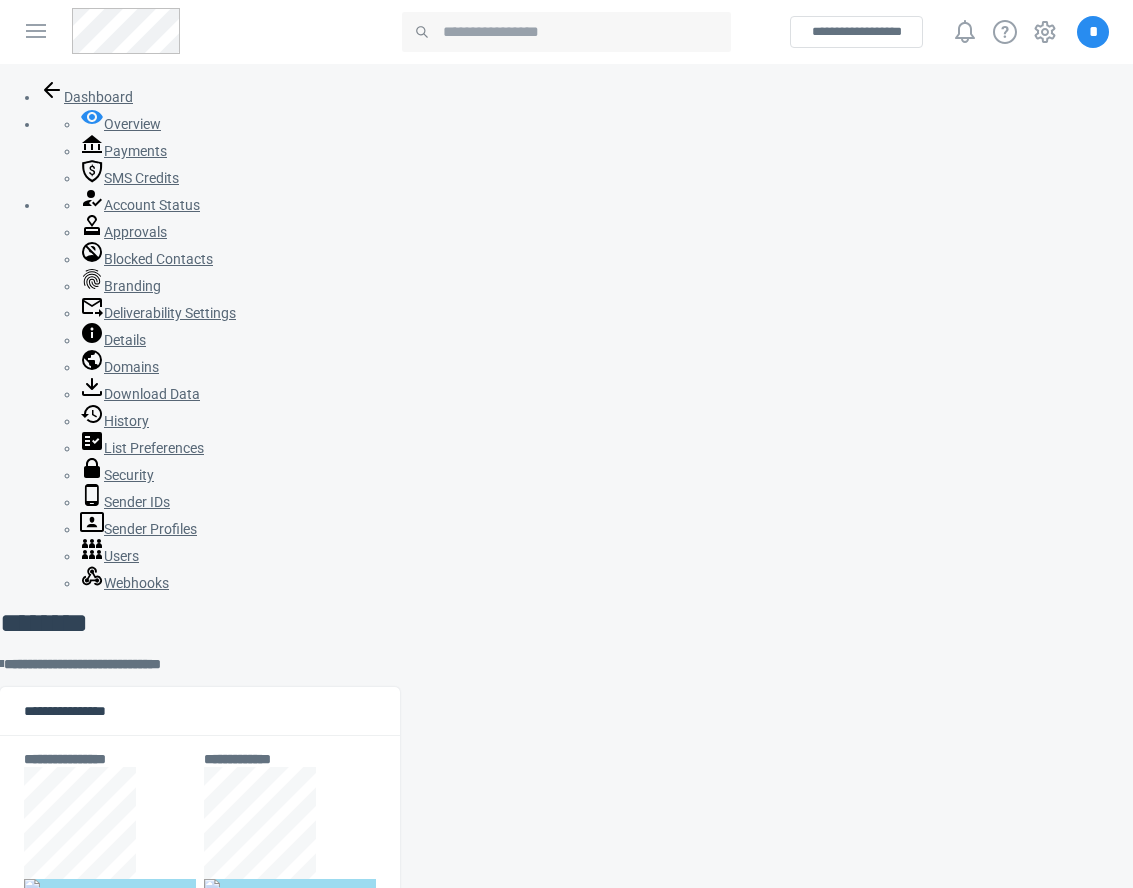 click on "**********" at bounding box center (200, 1049) 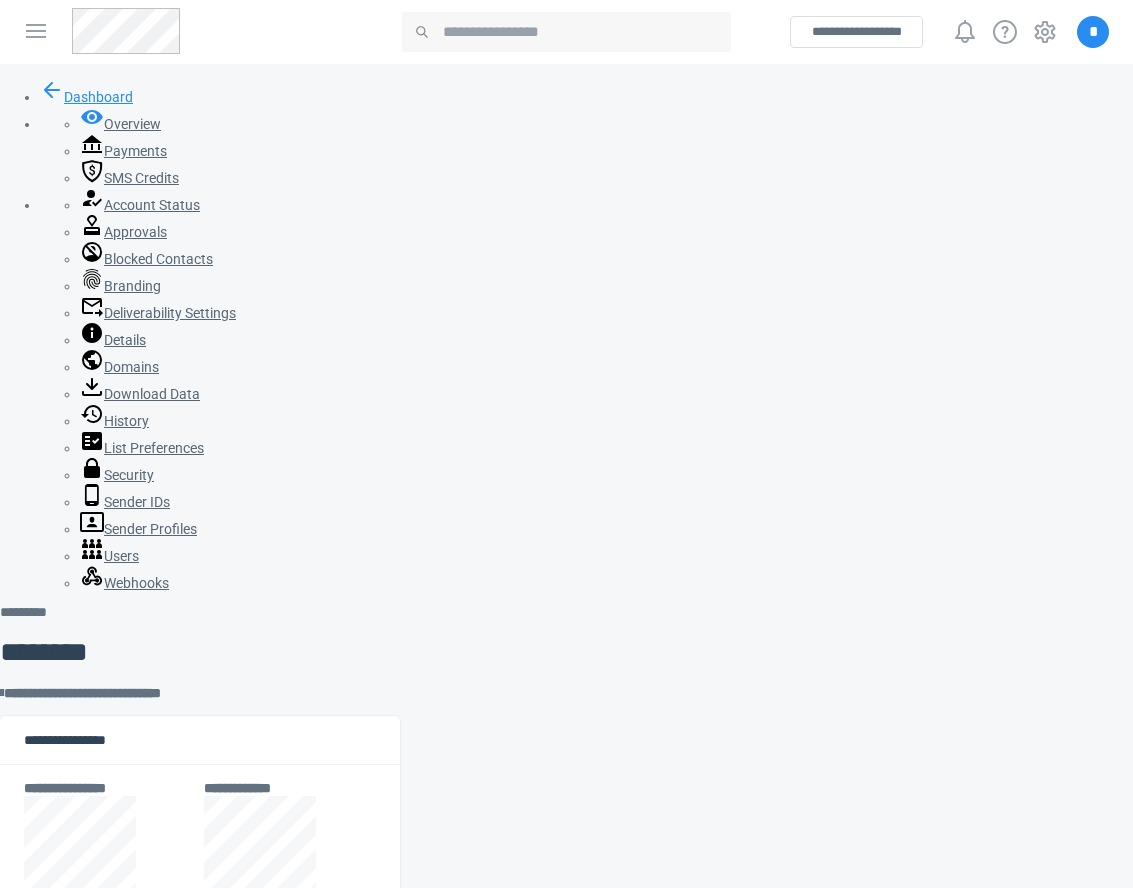 click 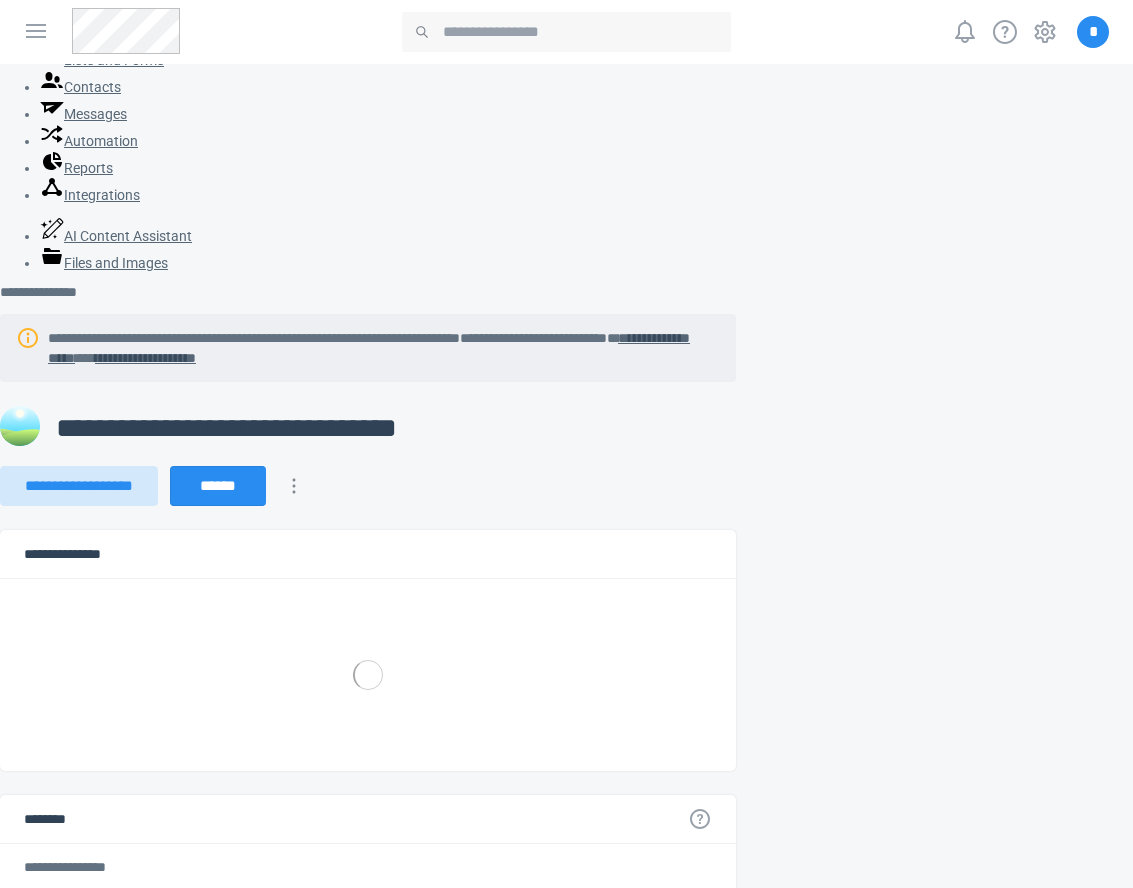 scroll, scrollTop: 0, scrollLeft: 0, axis: both 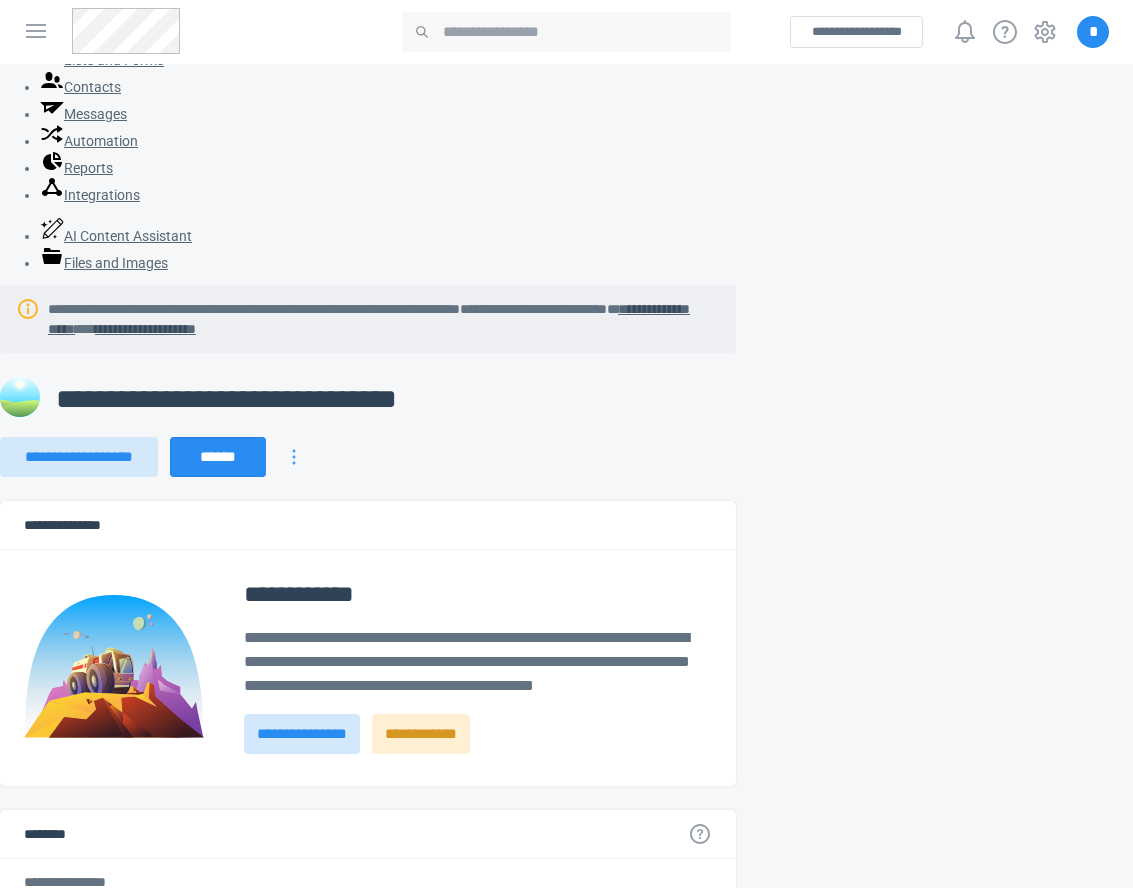 click 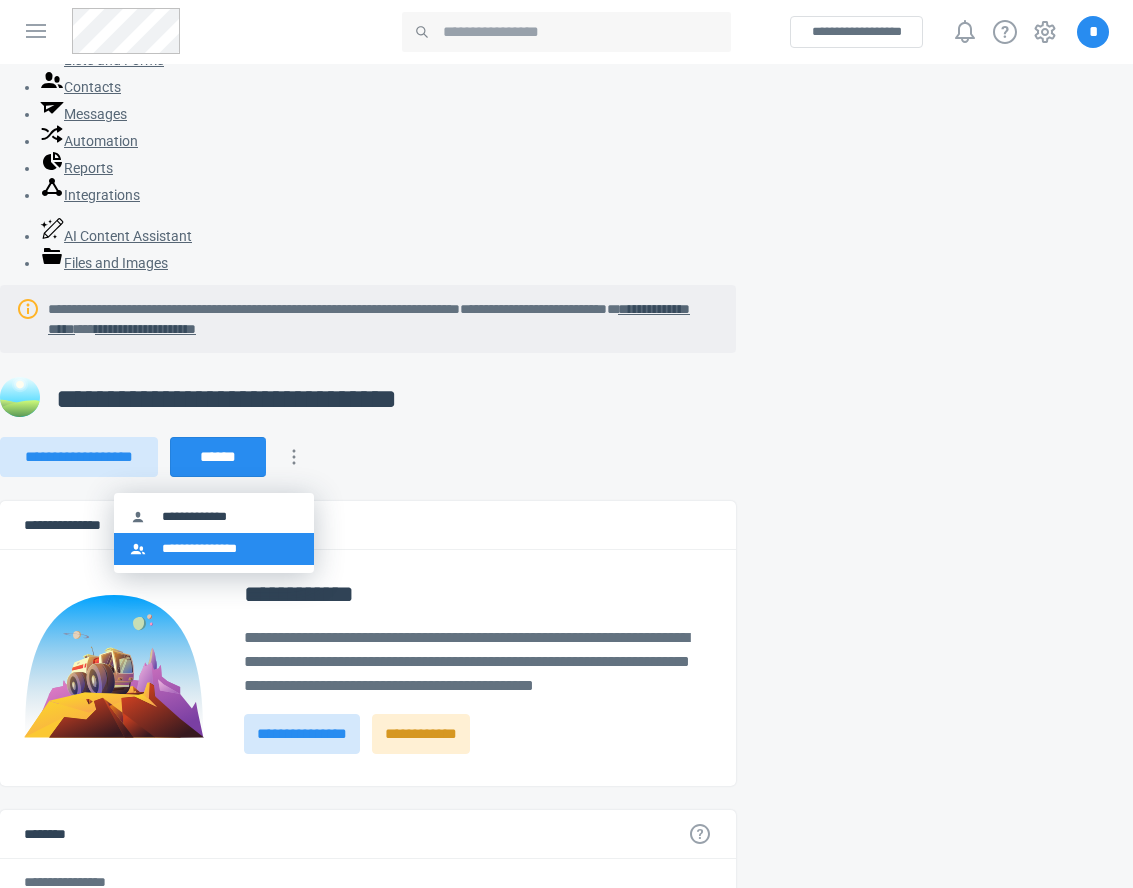 click on "**********" at bounding box center (214, 549) 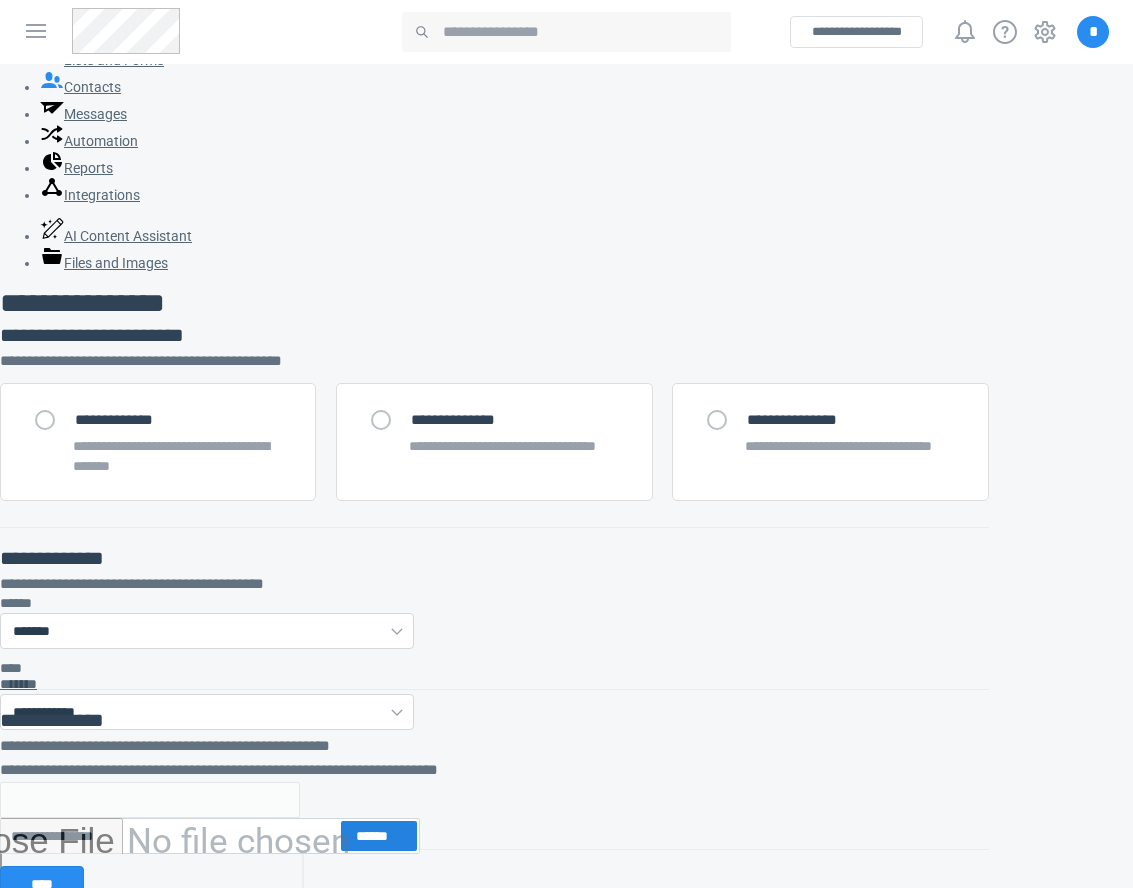scroll, scrollTop: 0, scrollLeft: 0, axis: both 